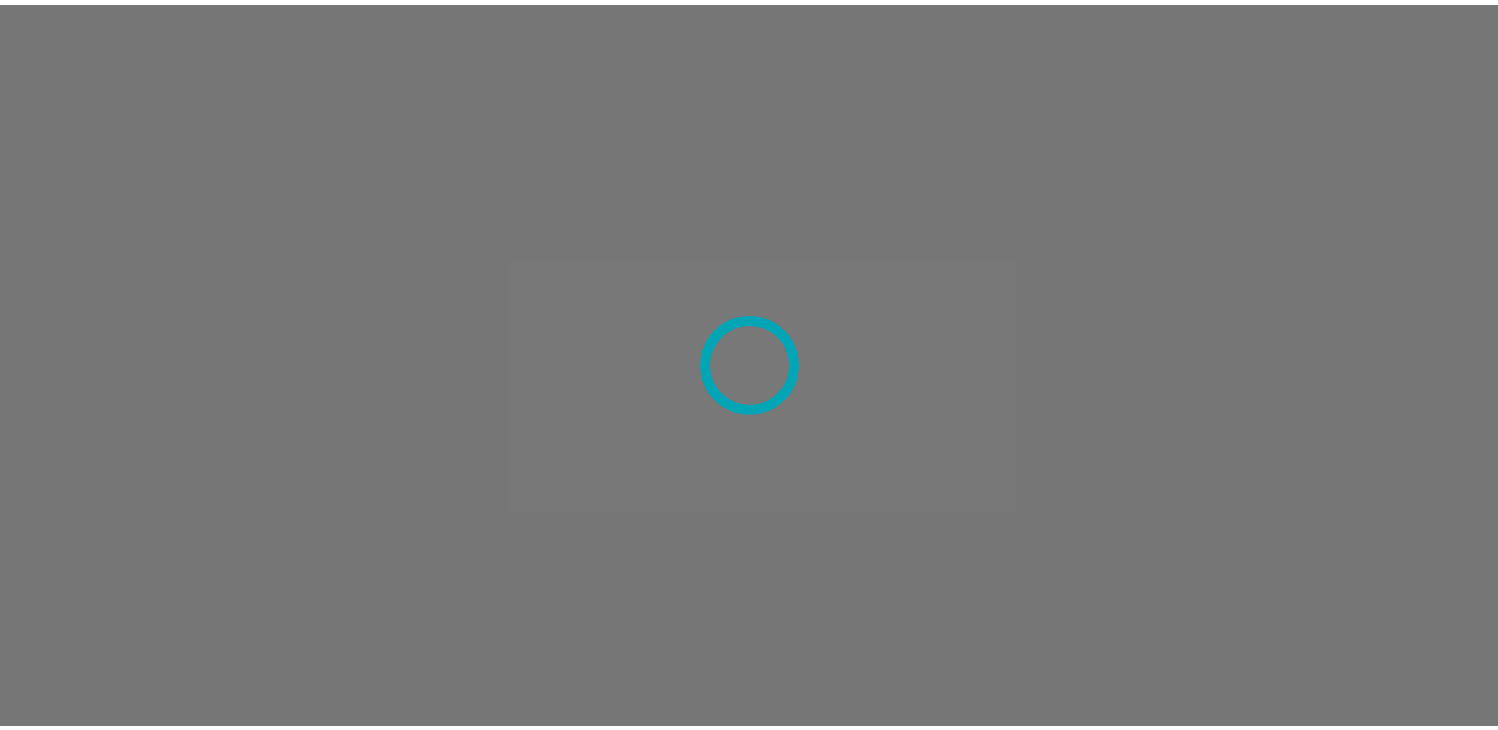 scroll, scrollTop: 0, scrollLeft: 0, axis: both 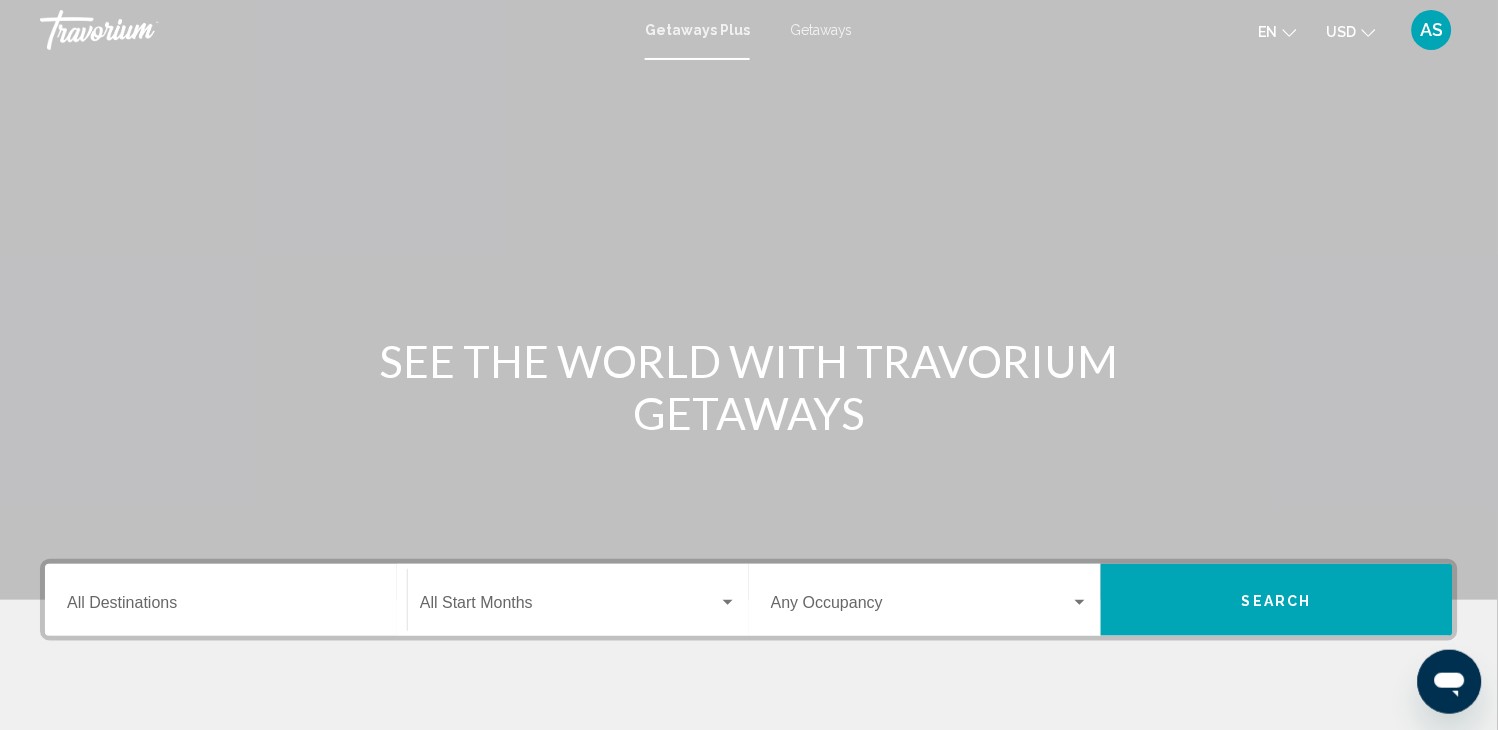 click on "Getaways" at bounding box center [821, 30] 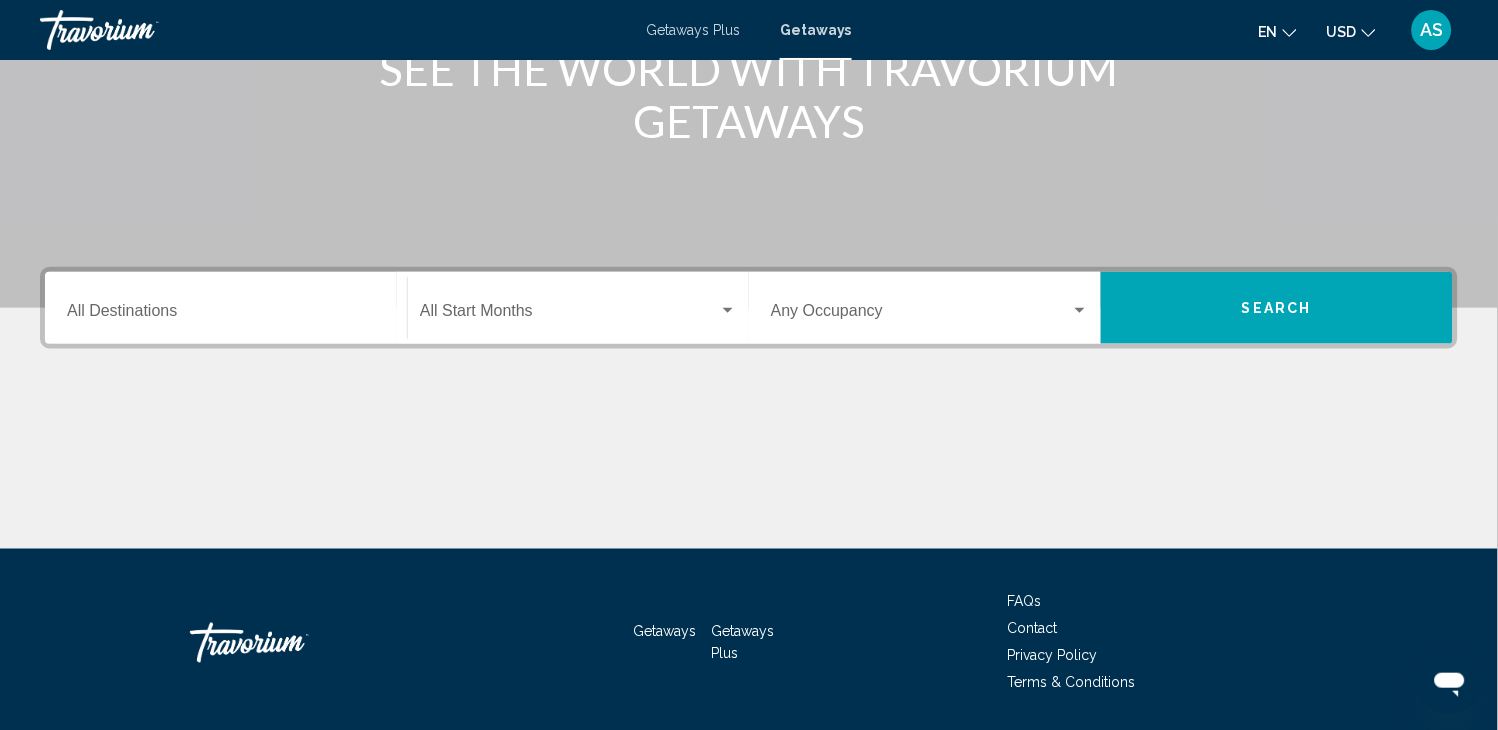 scroll, scrollTop: 311, scrollLeft: 0, axis: vertical 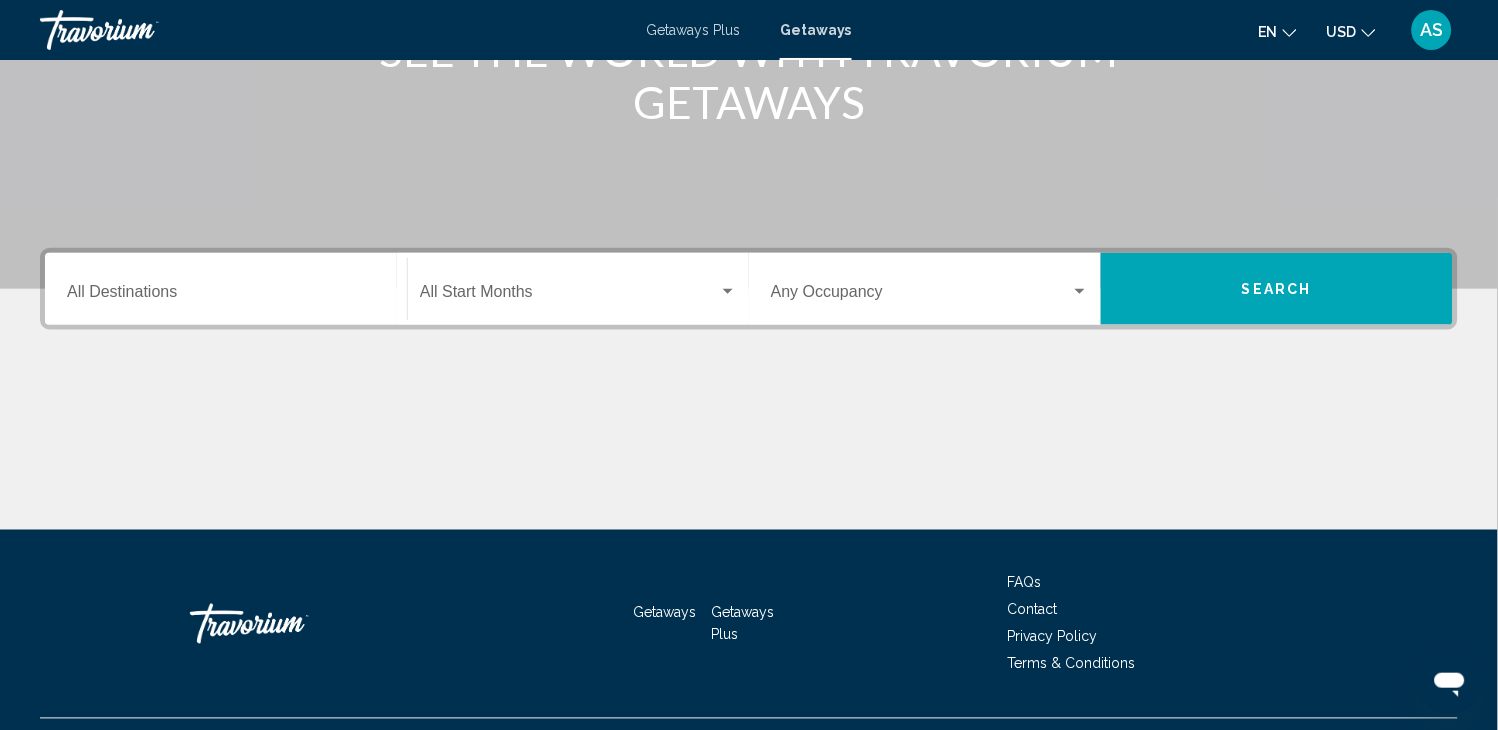 click on "Destination All Destinations" at bounding box center (226, 289) 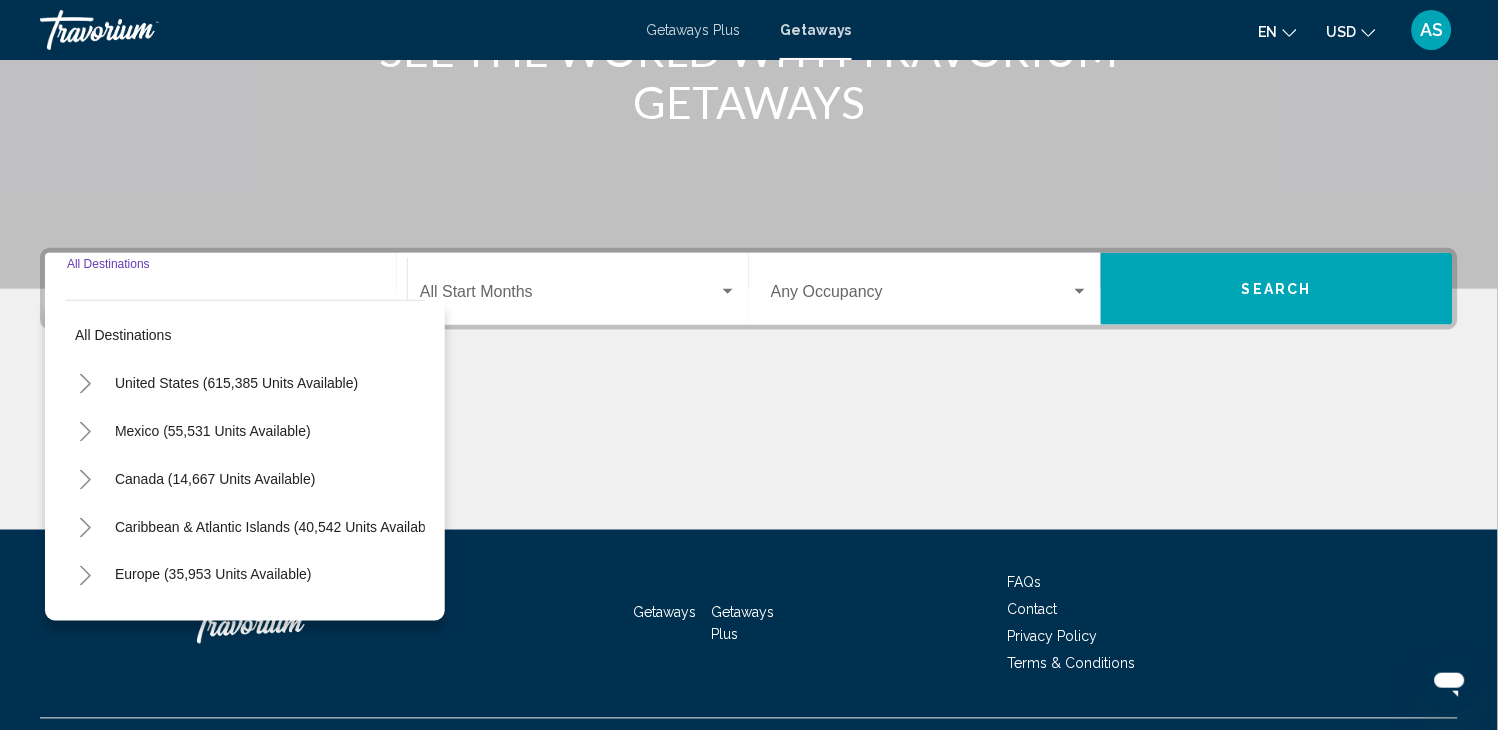 scroll, scrollTop: 354, scrollLeft: 0, axis: vertical 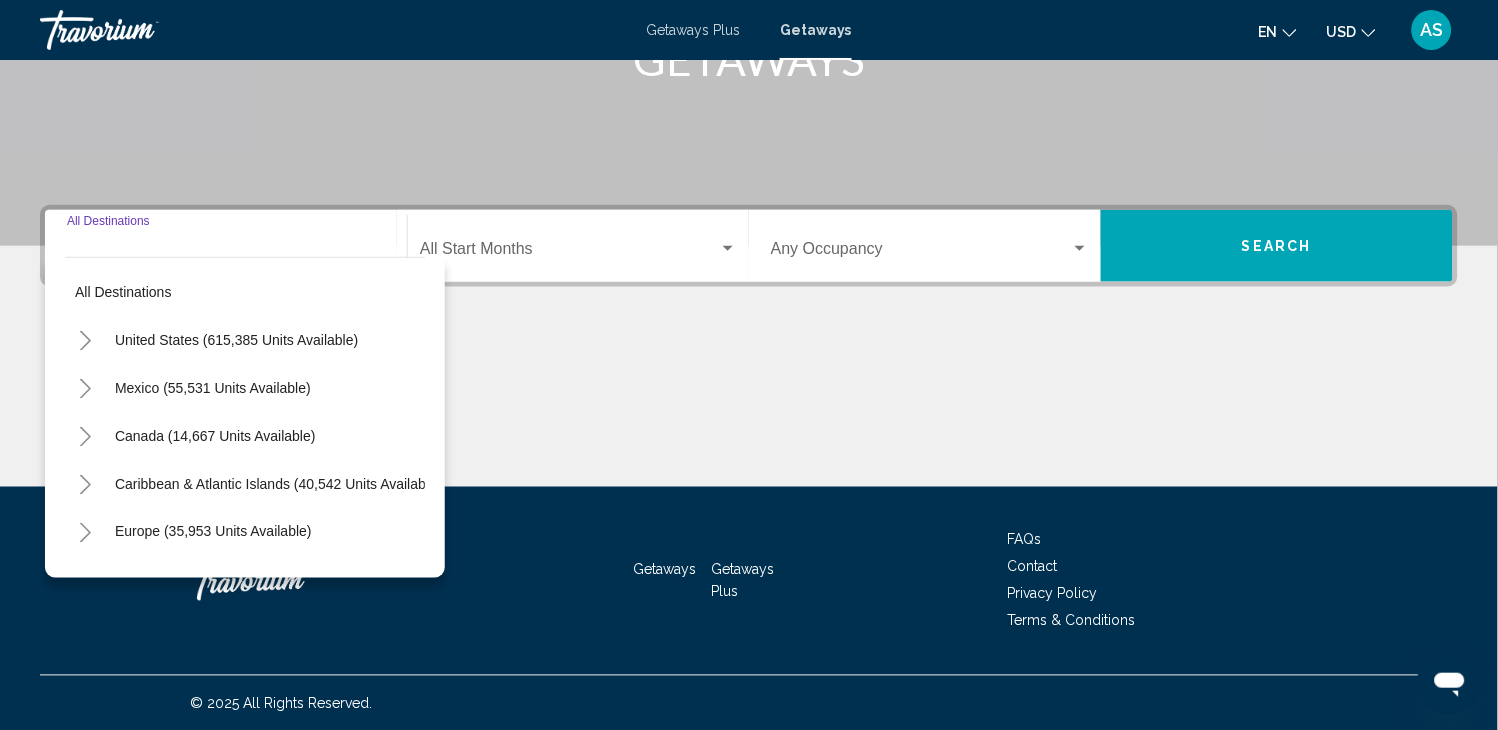 click on "All destinations" at bounding box center (245, 292) 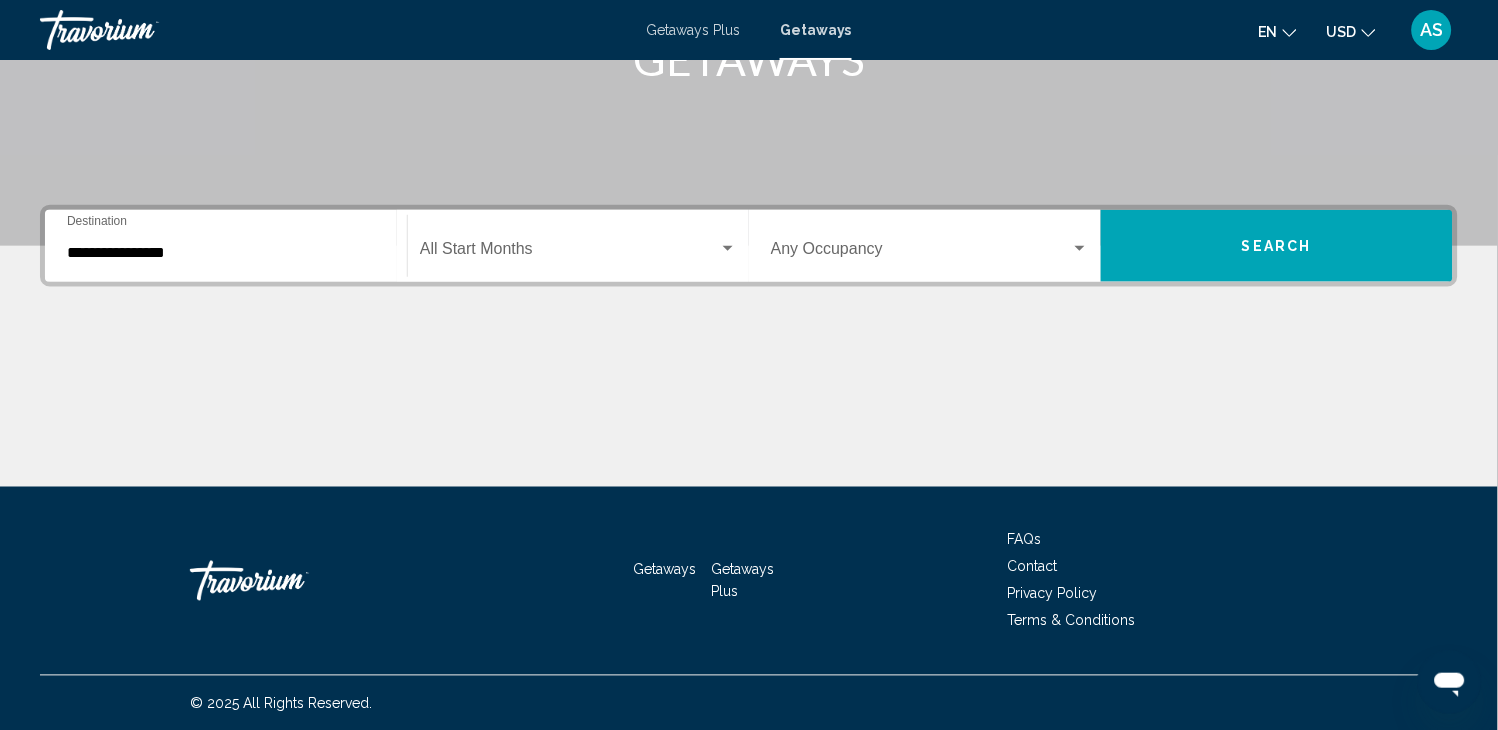 click on "**********" at bounding box center (226, 253) 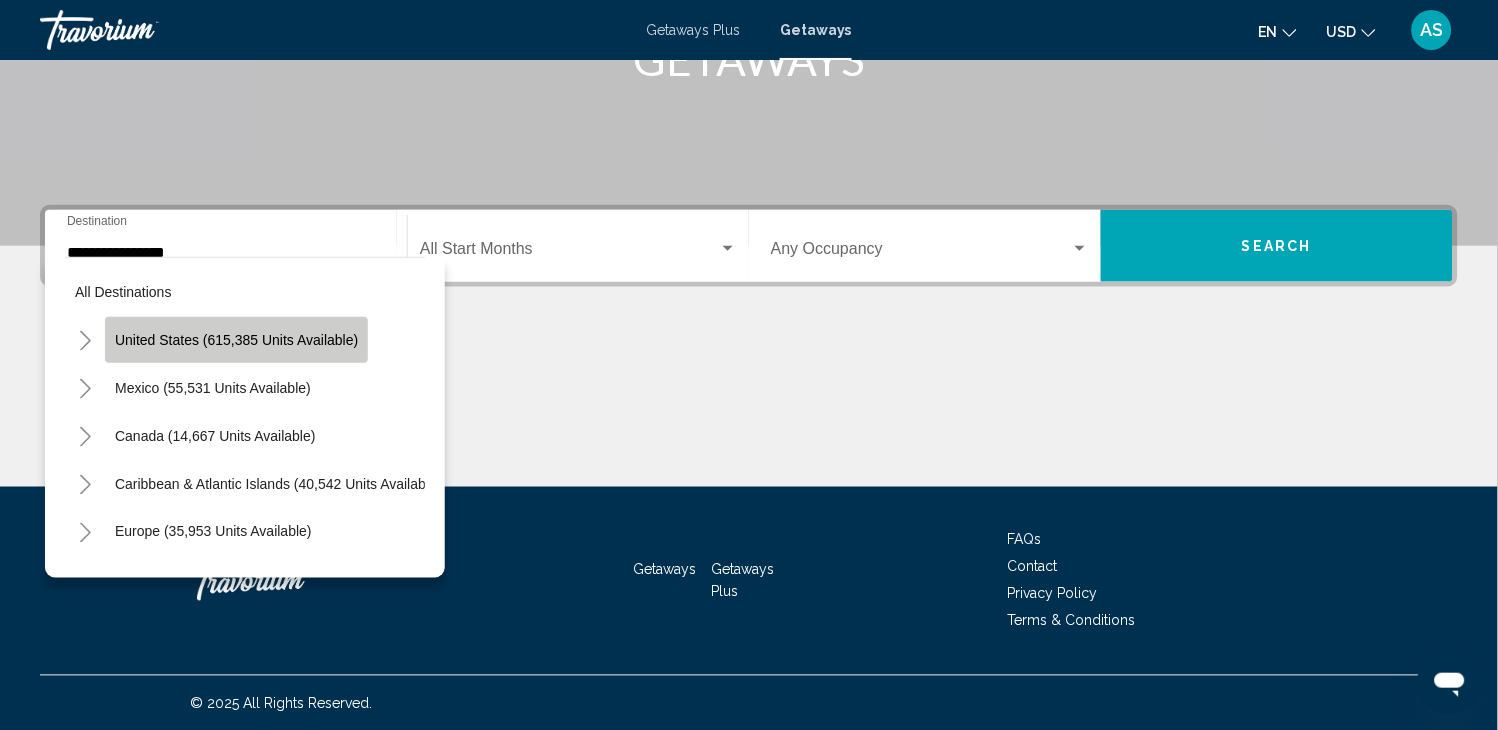 click on "United States (615,385 units available)" 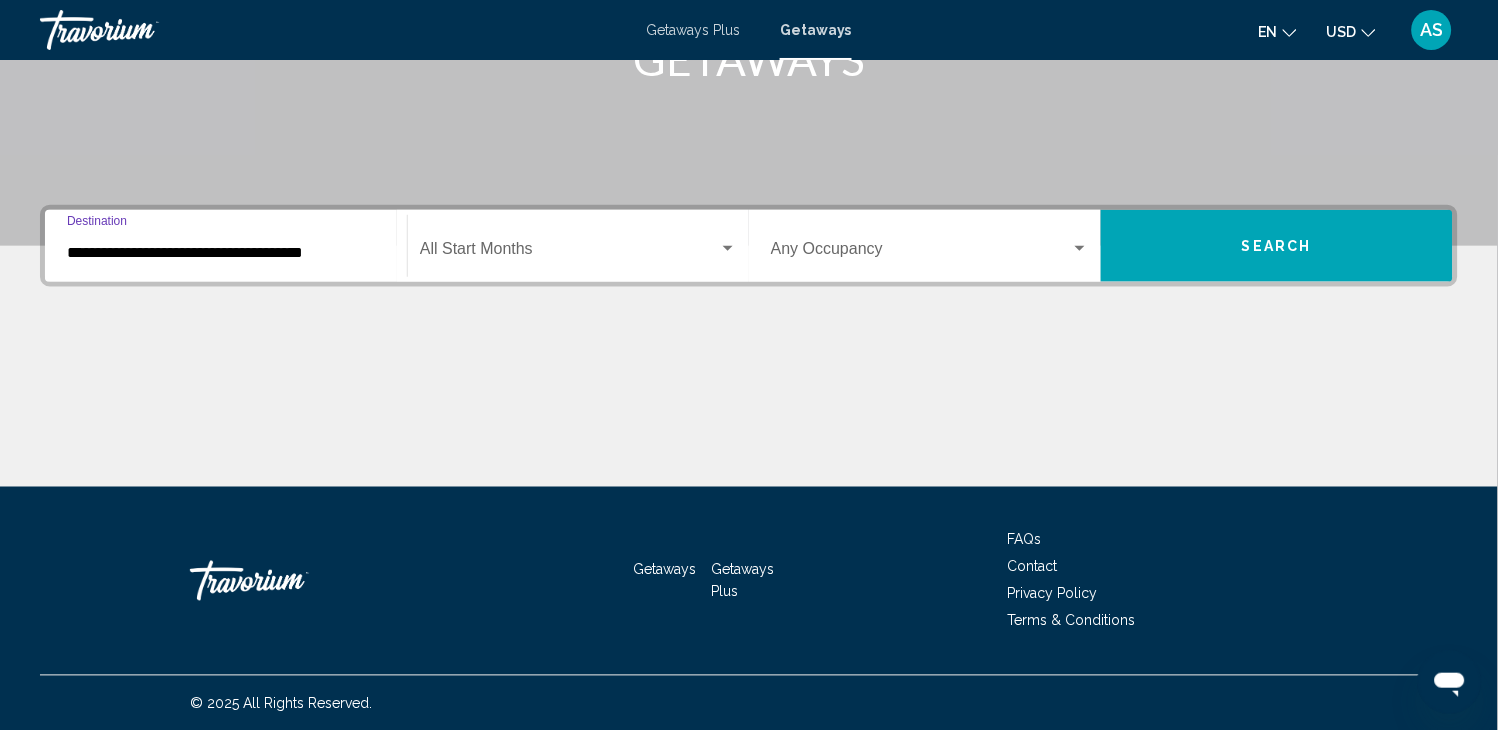 click at bounding box center [569, 253] 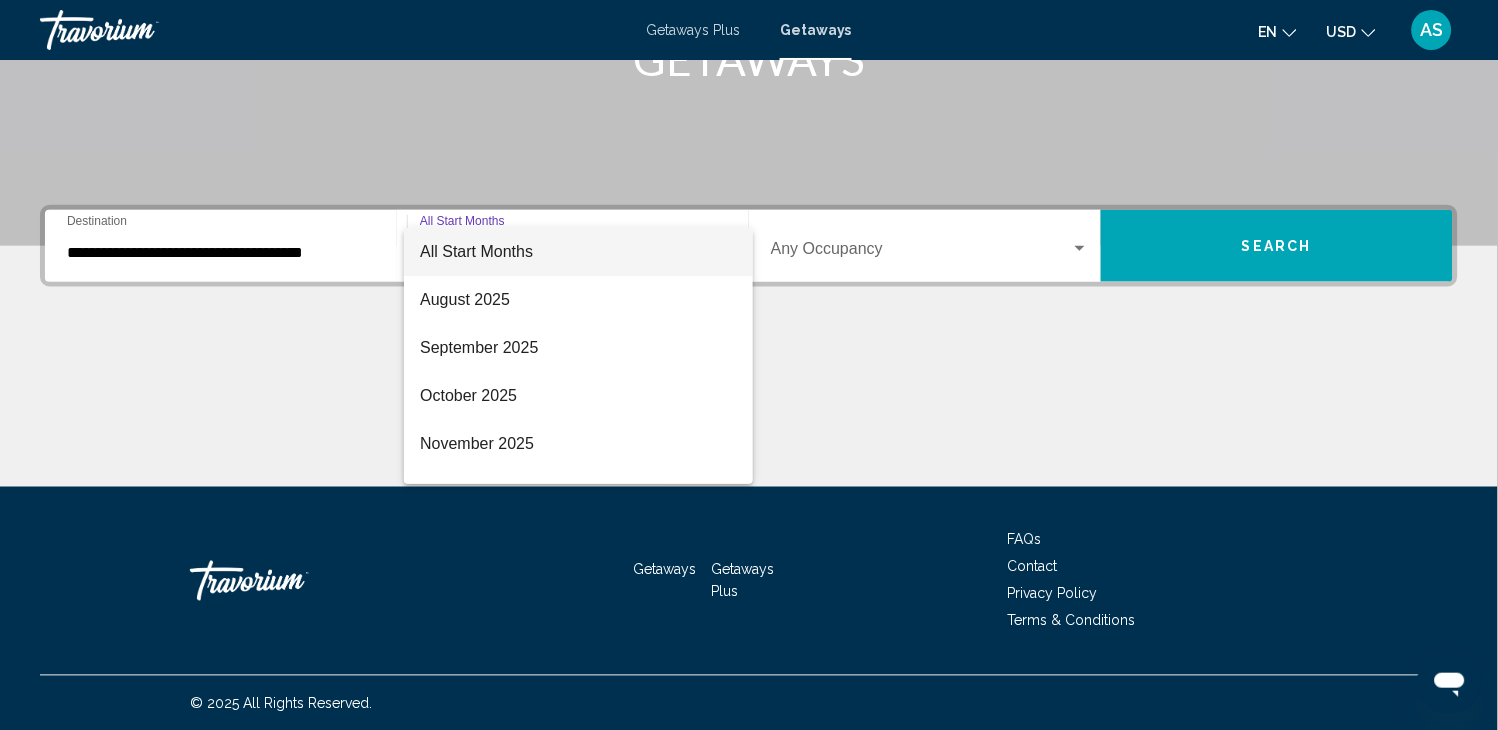 scroll, scrollTop: 44, scrollLeft: 0, axis: vertical 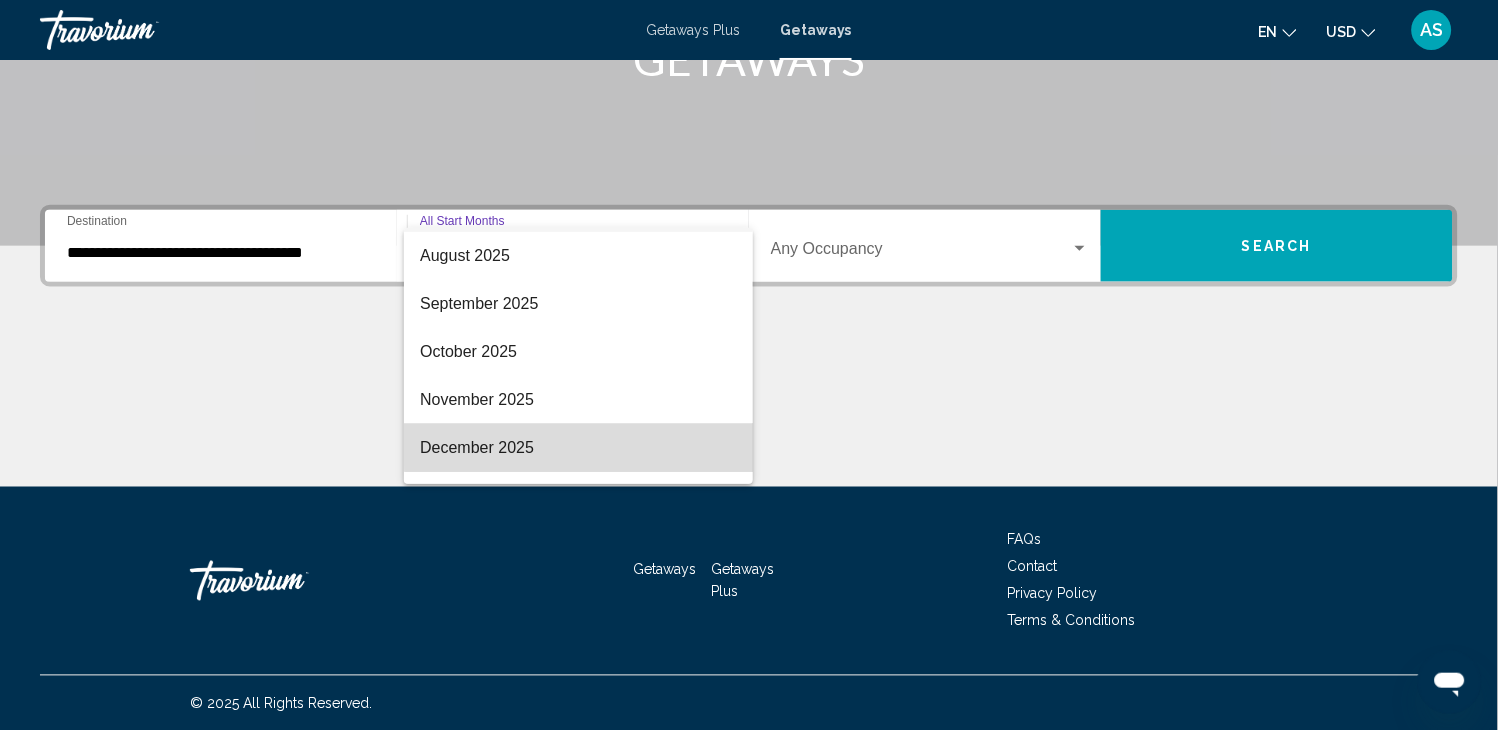 click on "December 2025" at bounding box center (578, 448) 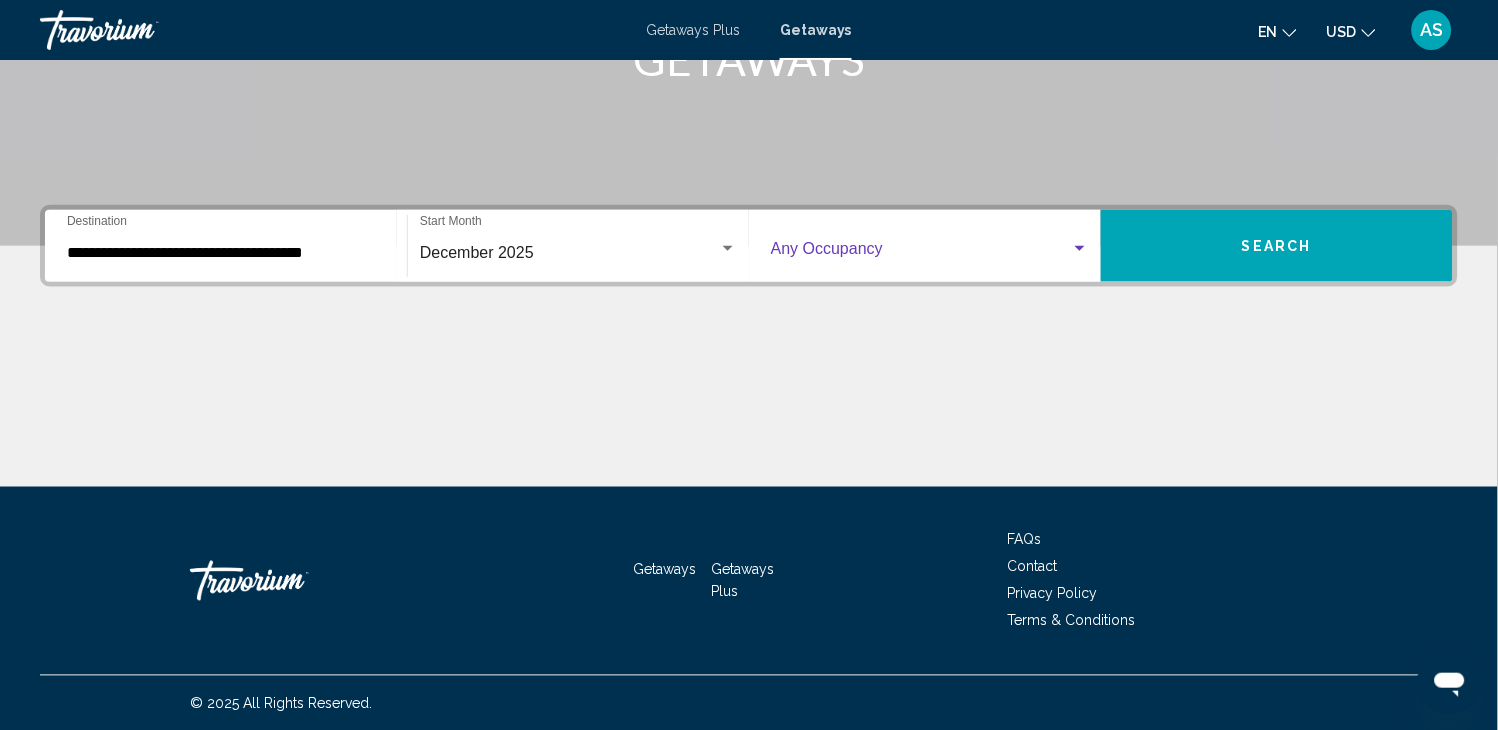 click at bounding box center [1080, 249] 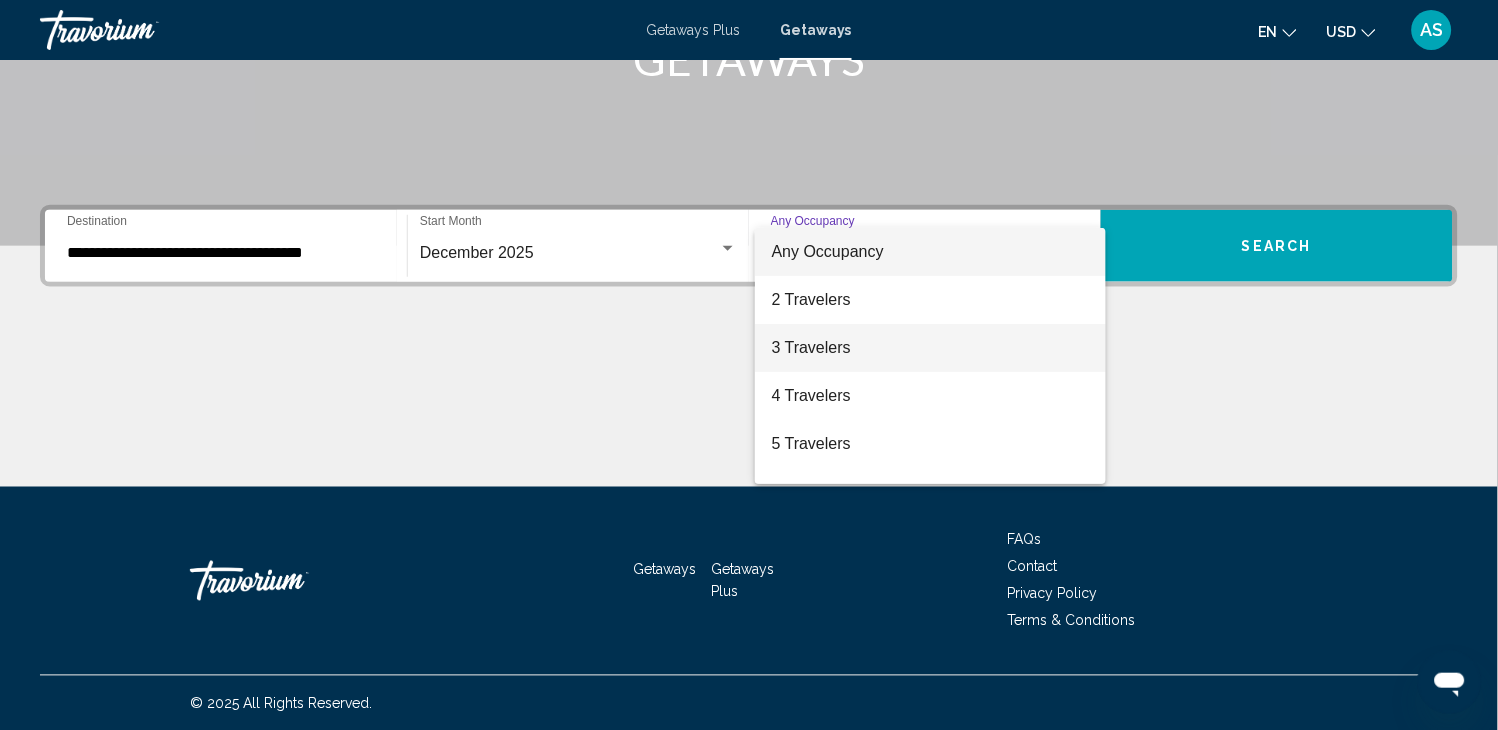 click on "3 Travelers" at bounding box center (930, 348) 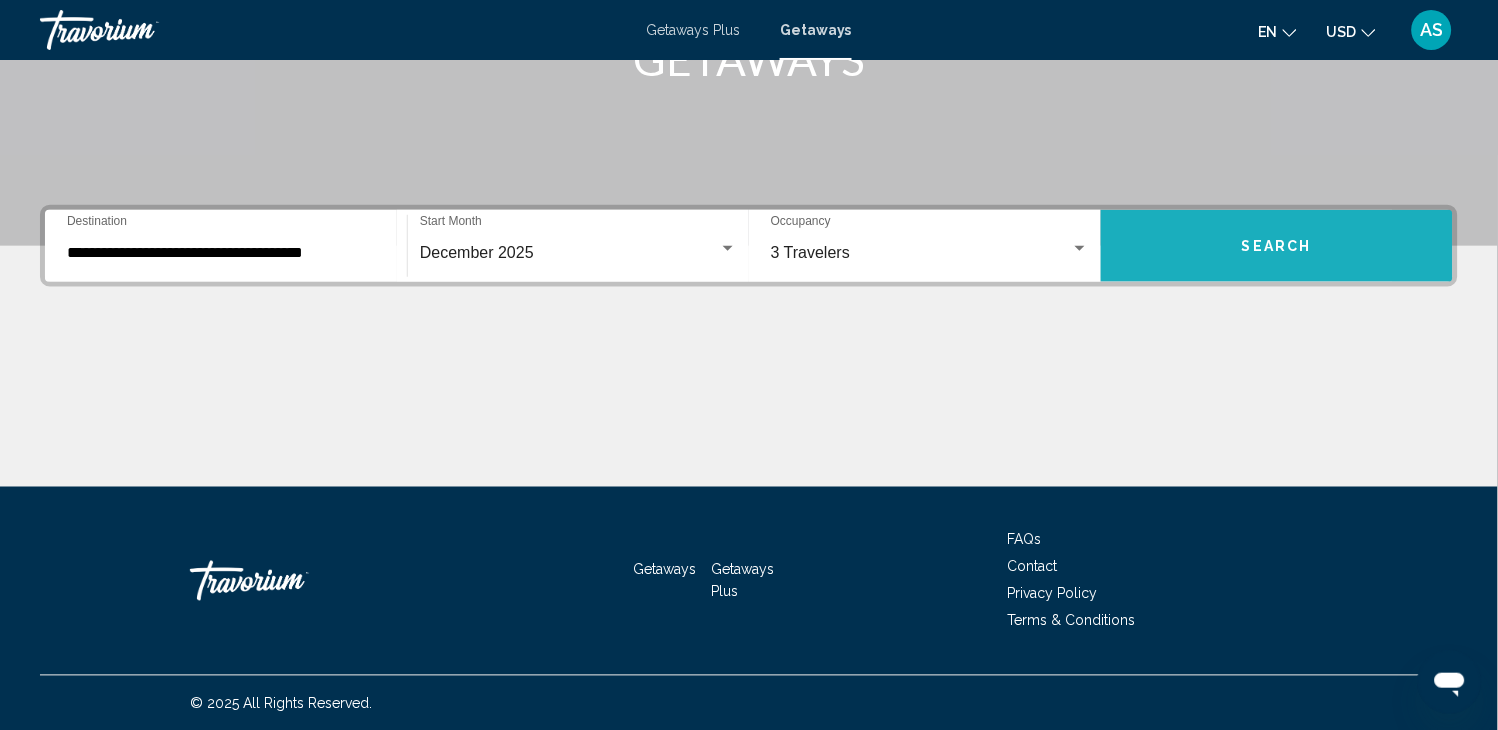 click on "Search" at bounding box center [1277, 246] 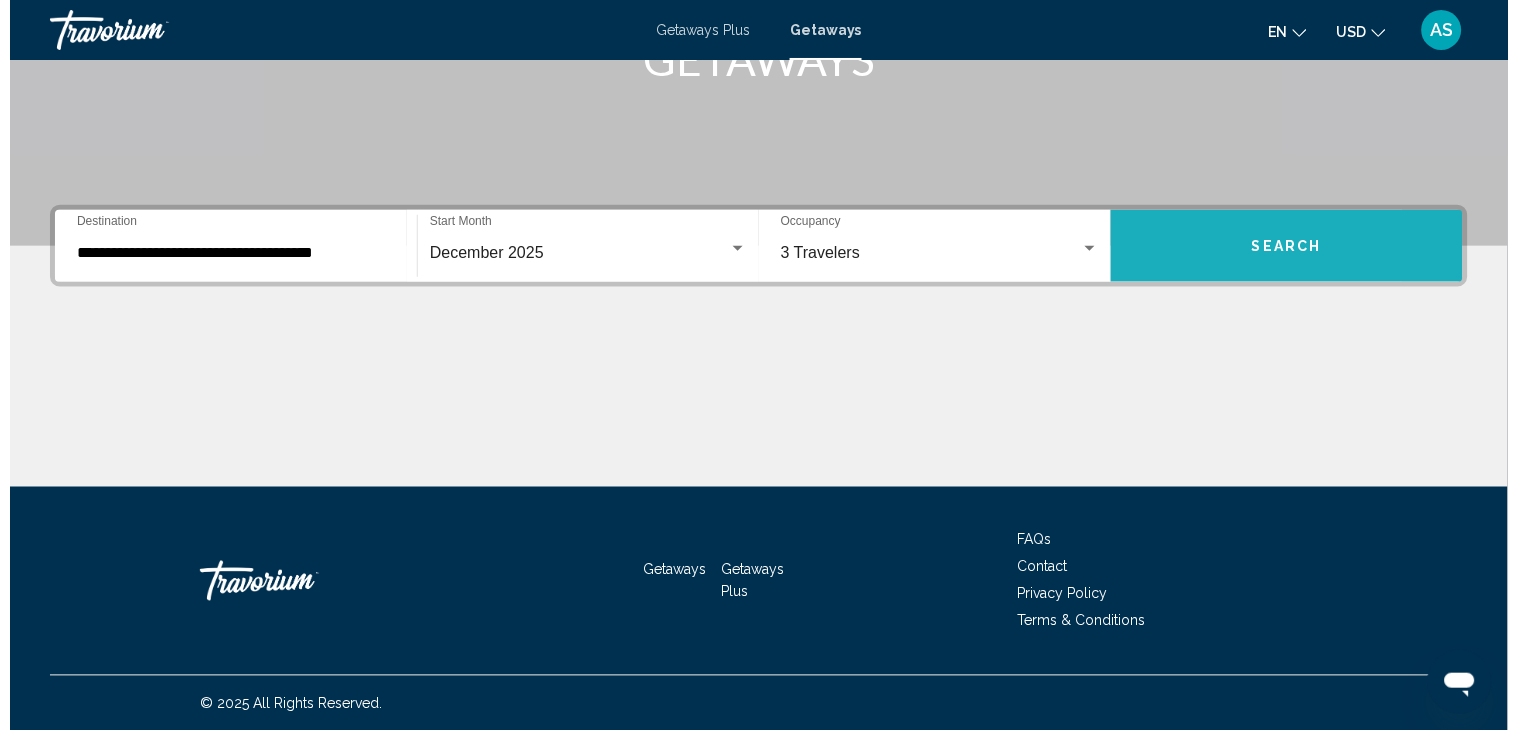 scroll, scrollTop: 0, scrollLeft: 0, axis: both 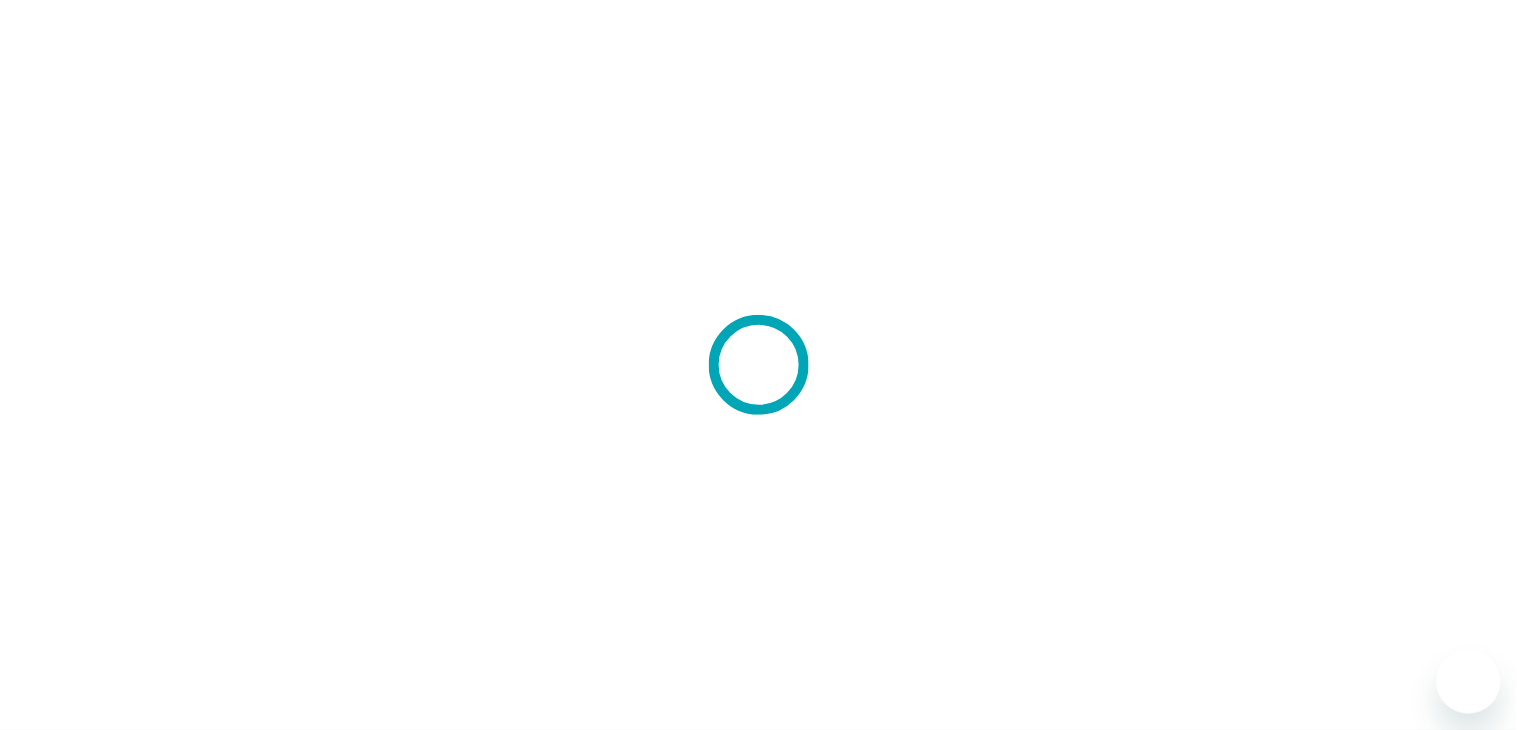 drag, startPoint x: 0, startPoint y: 0, endPoint x: 476, endPoint y: 217, distance: 523.13 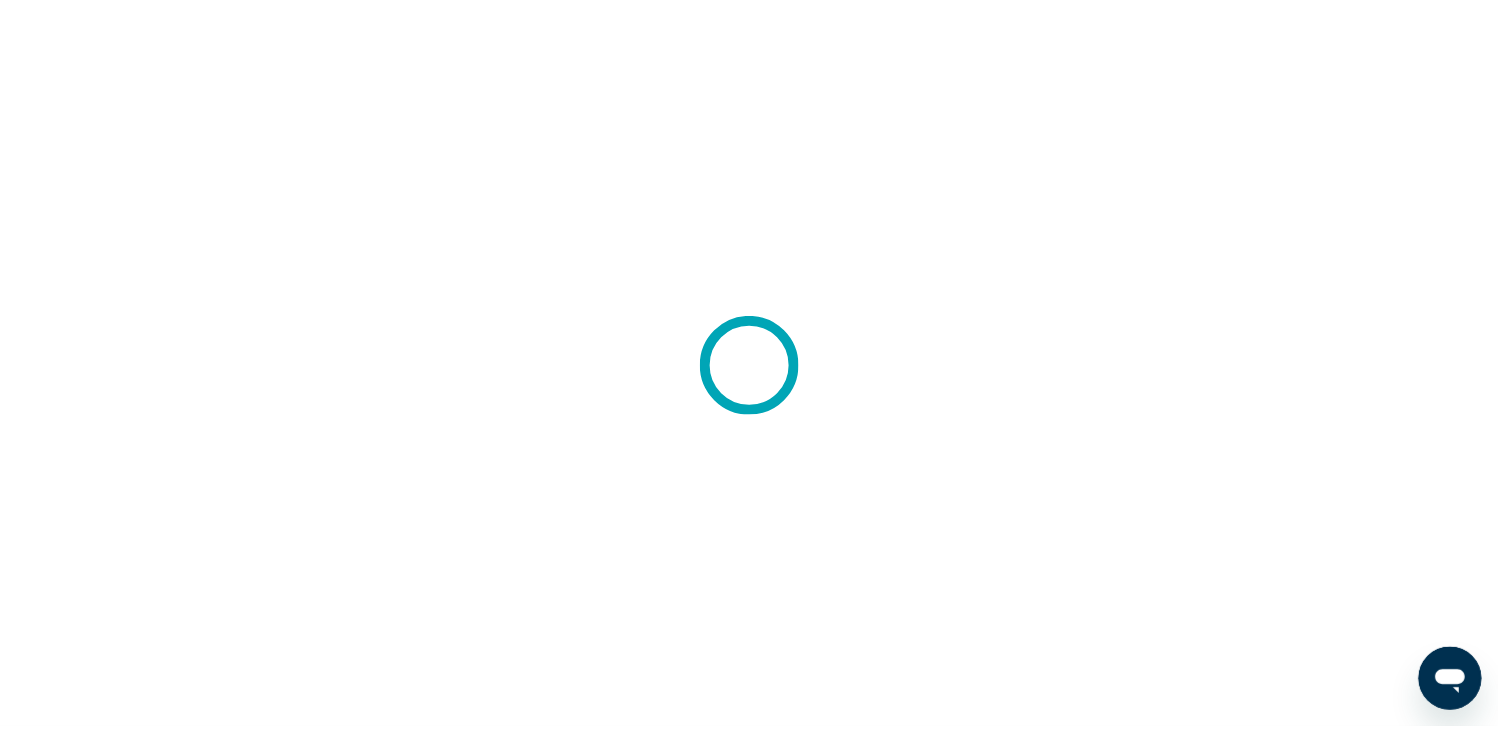 scroll, scrollTop: 0, scrollLeft: 0, axis: both 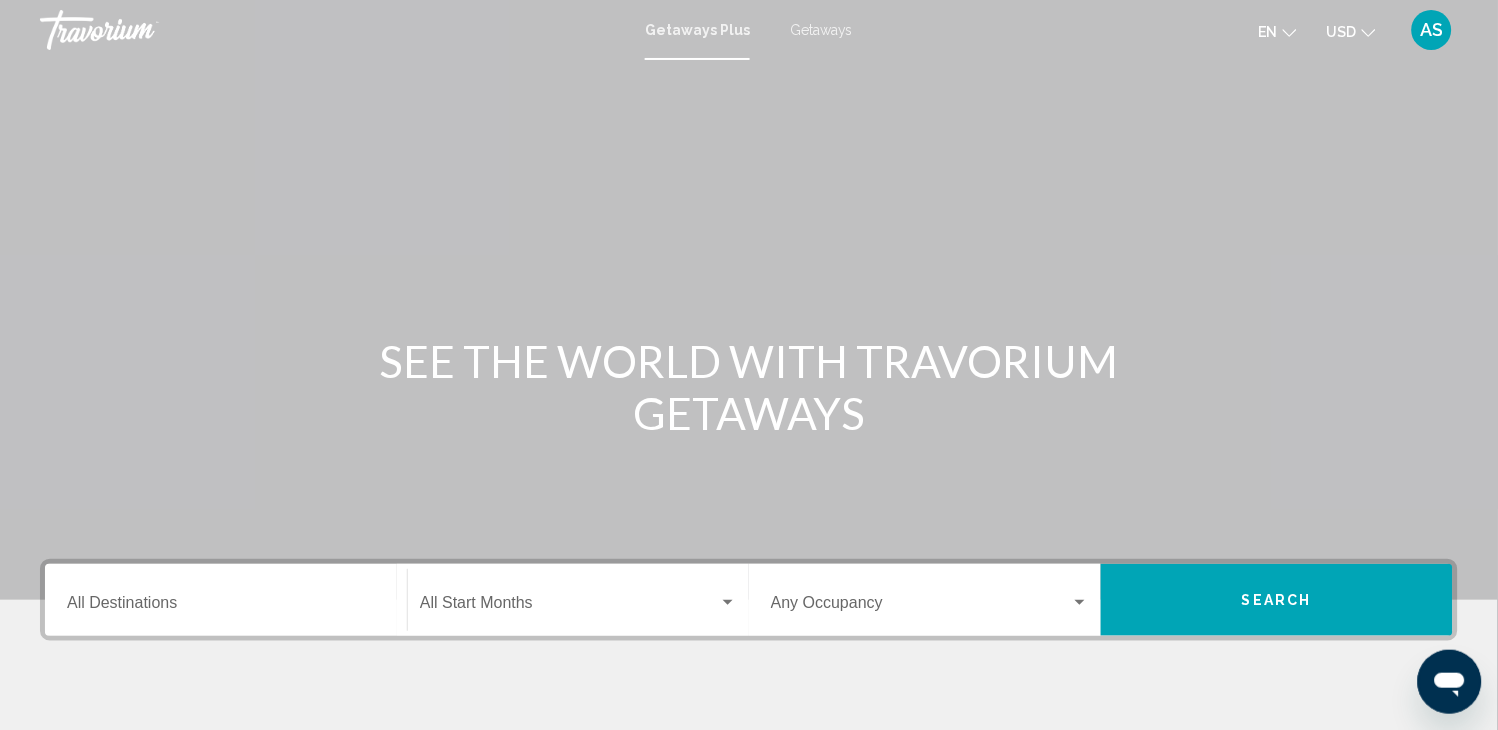 click on "Destination All Destinations" at bounding box center (226, 607) 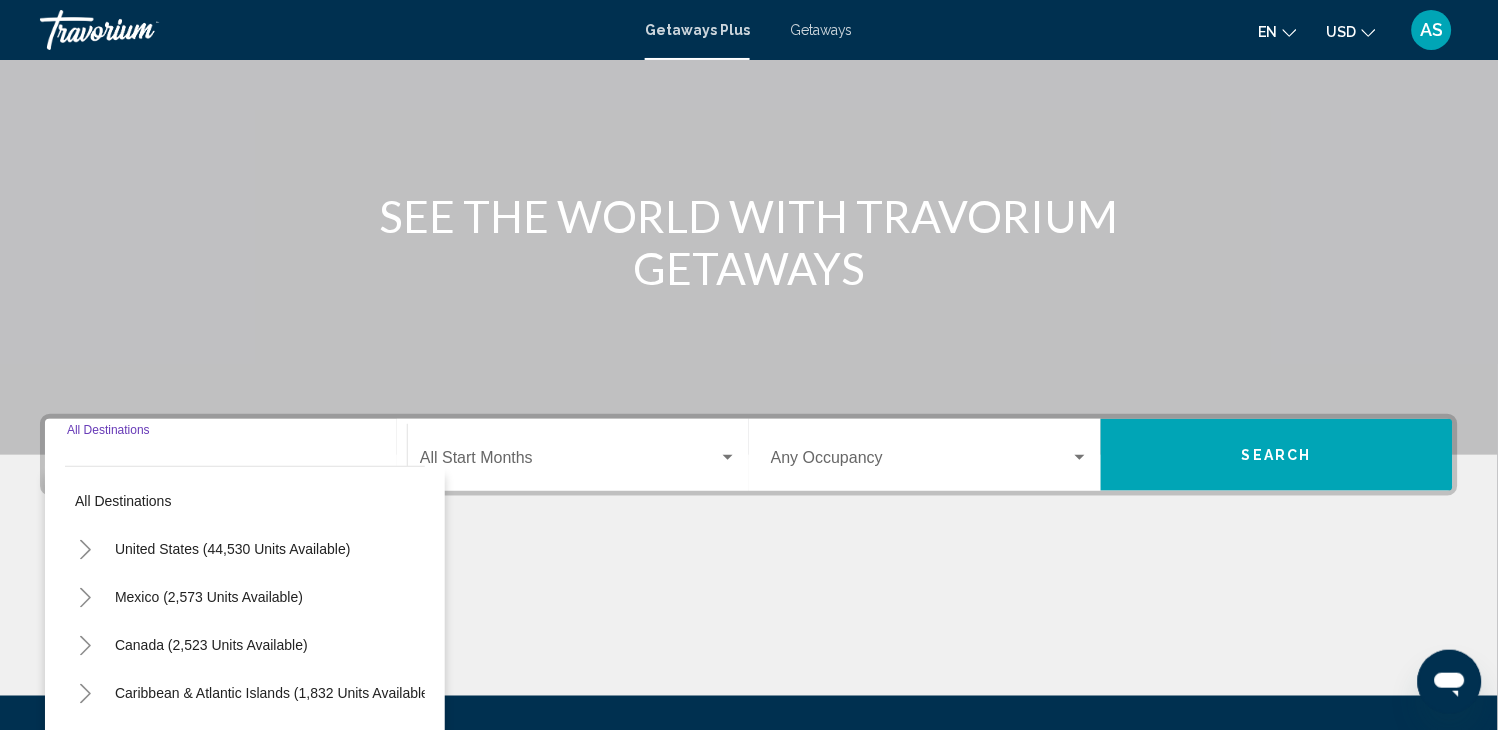 scroll, scrollTop: 354, scrollLeft: 0, axis: vertical 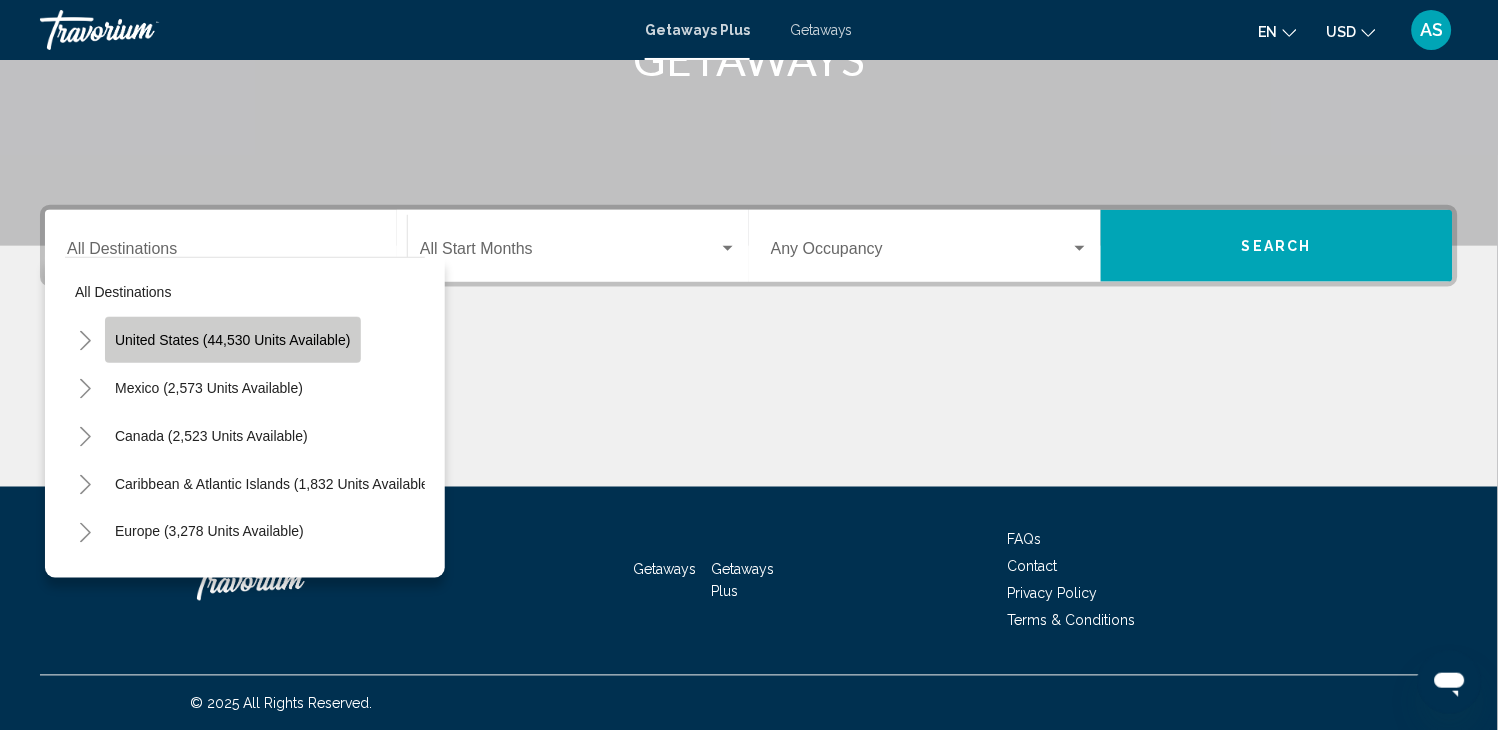 click on "United States (44,530 units available)" 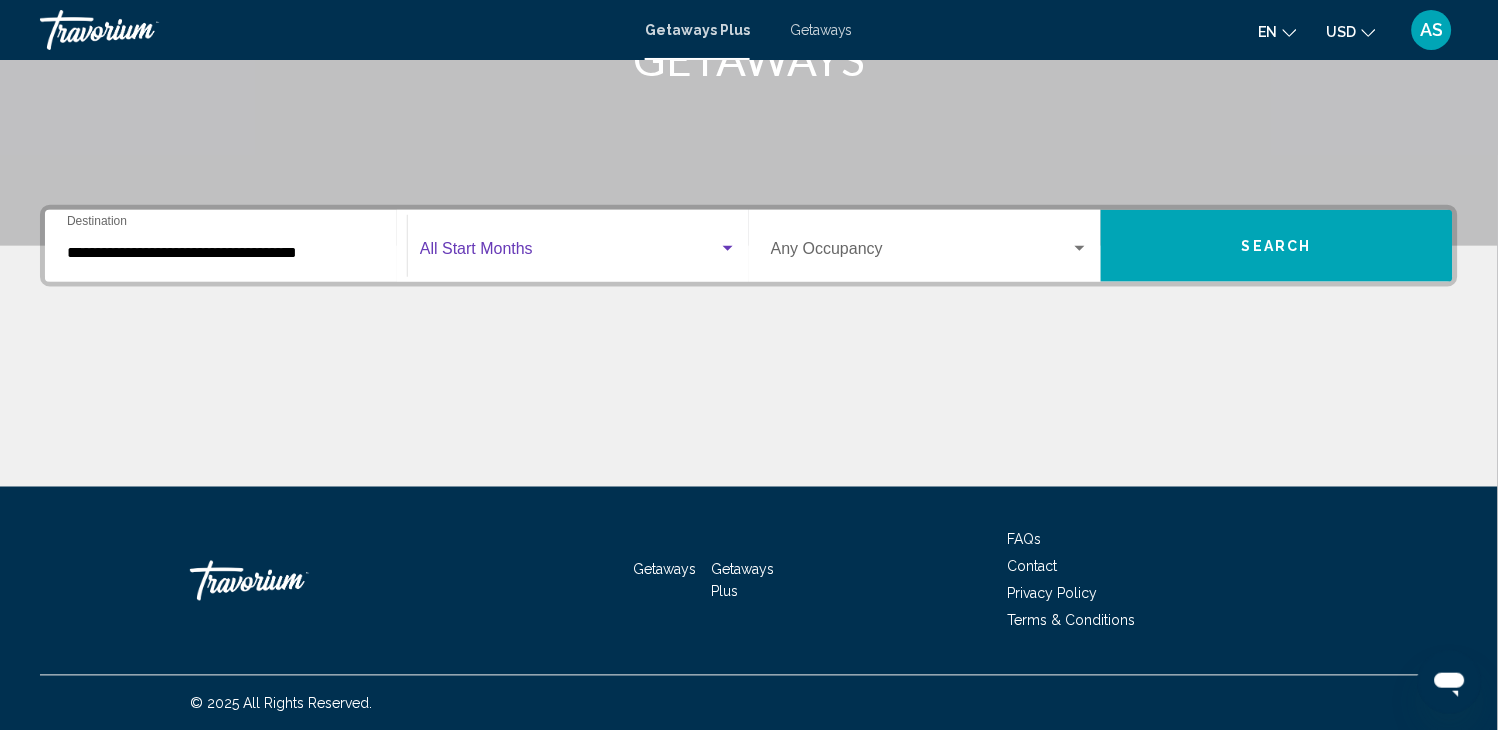 click at bounding box center [569, 253] 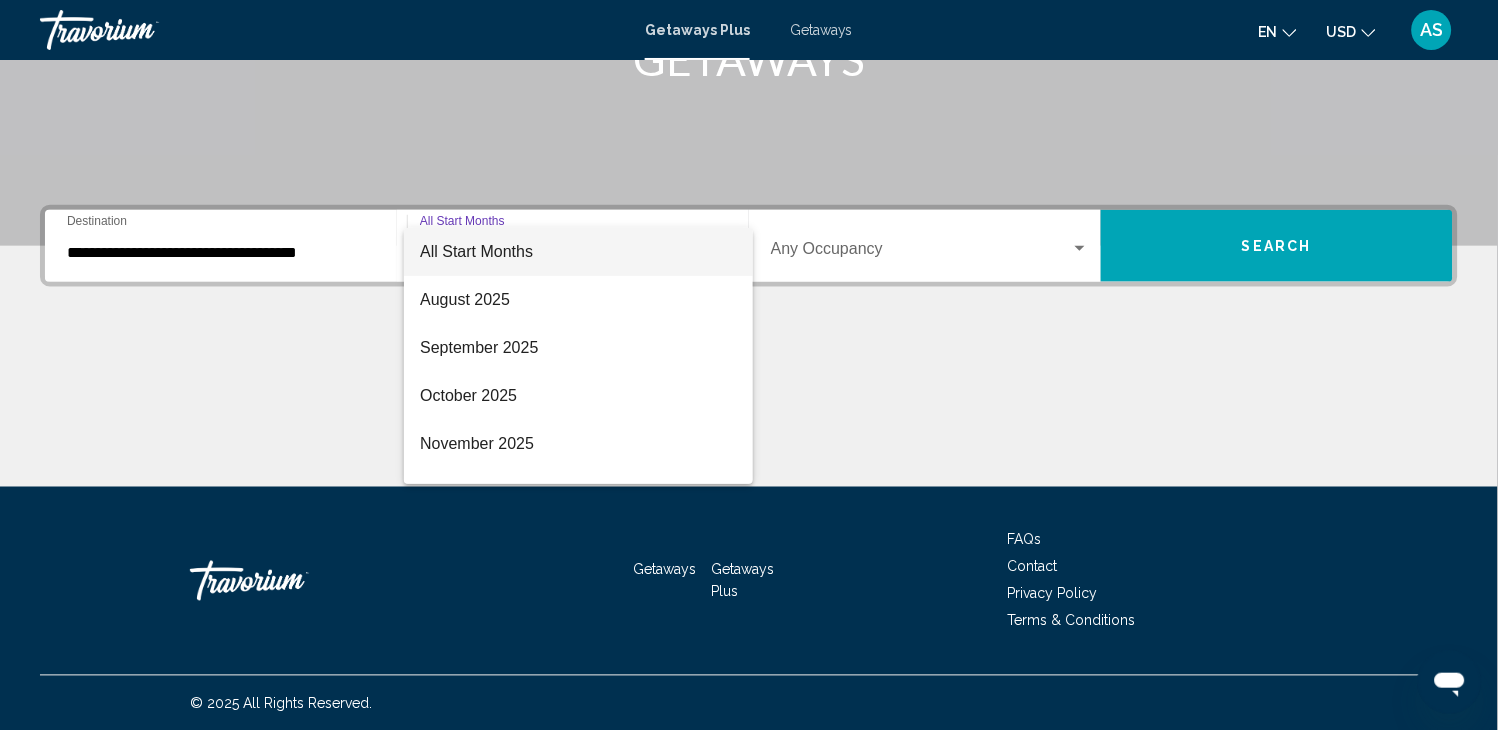 scroll, scrollTop: 44, scrollLeft: 0, axis: vertical 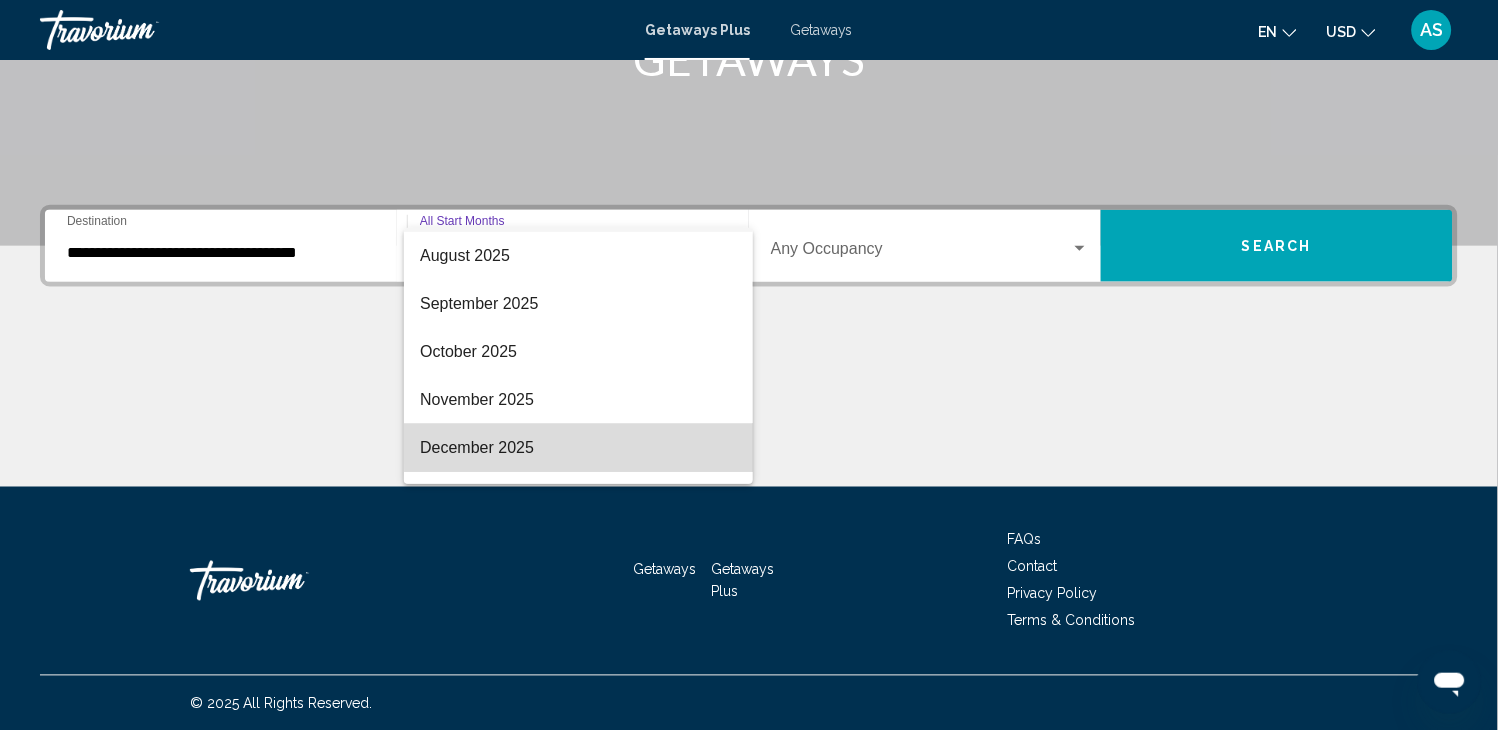 click on "December 2025" at bounding box center (578, 448) 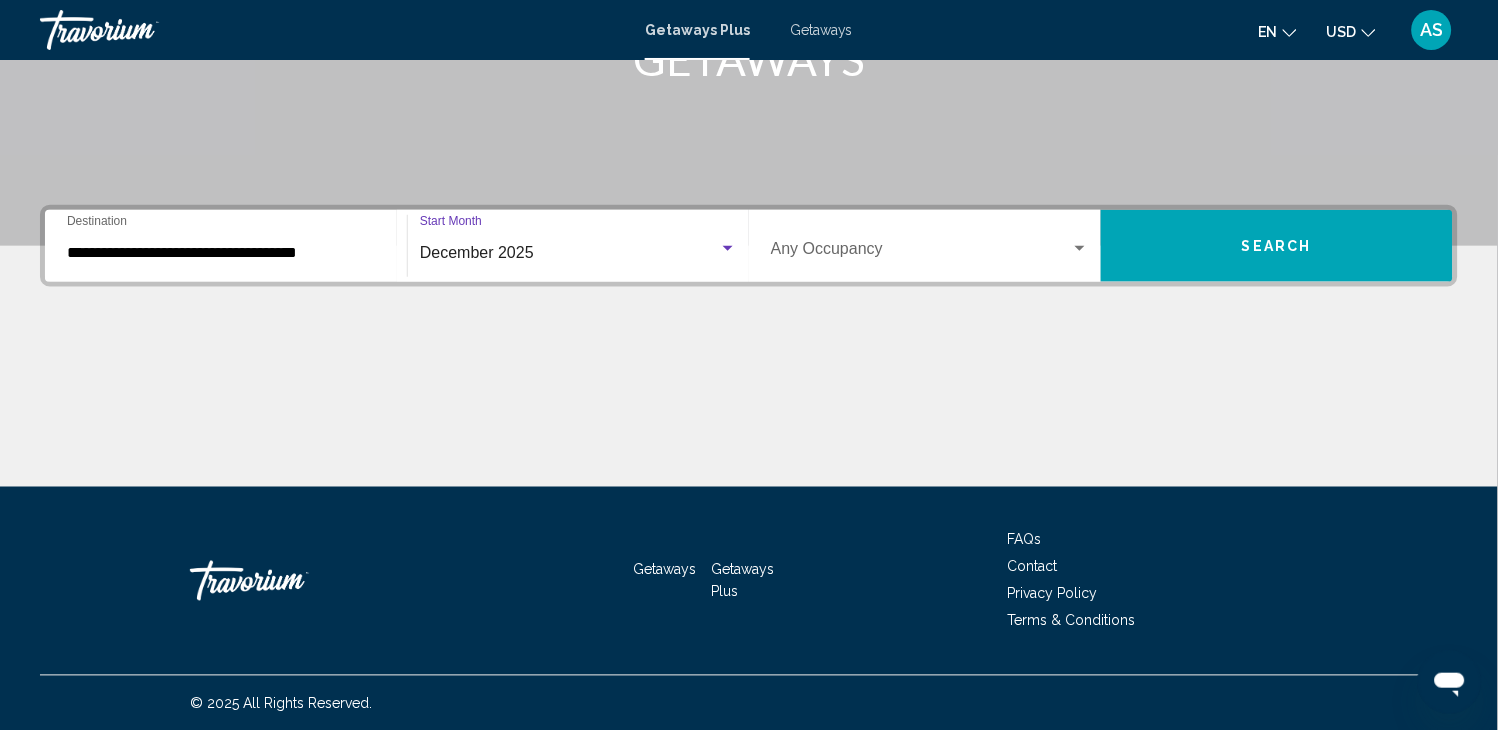 click at bounding box center (1080, 249) 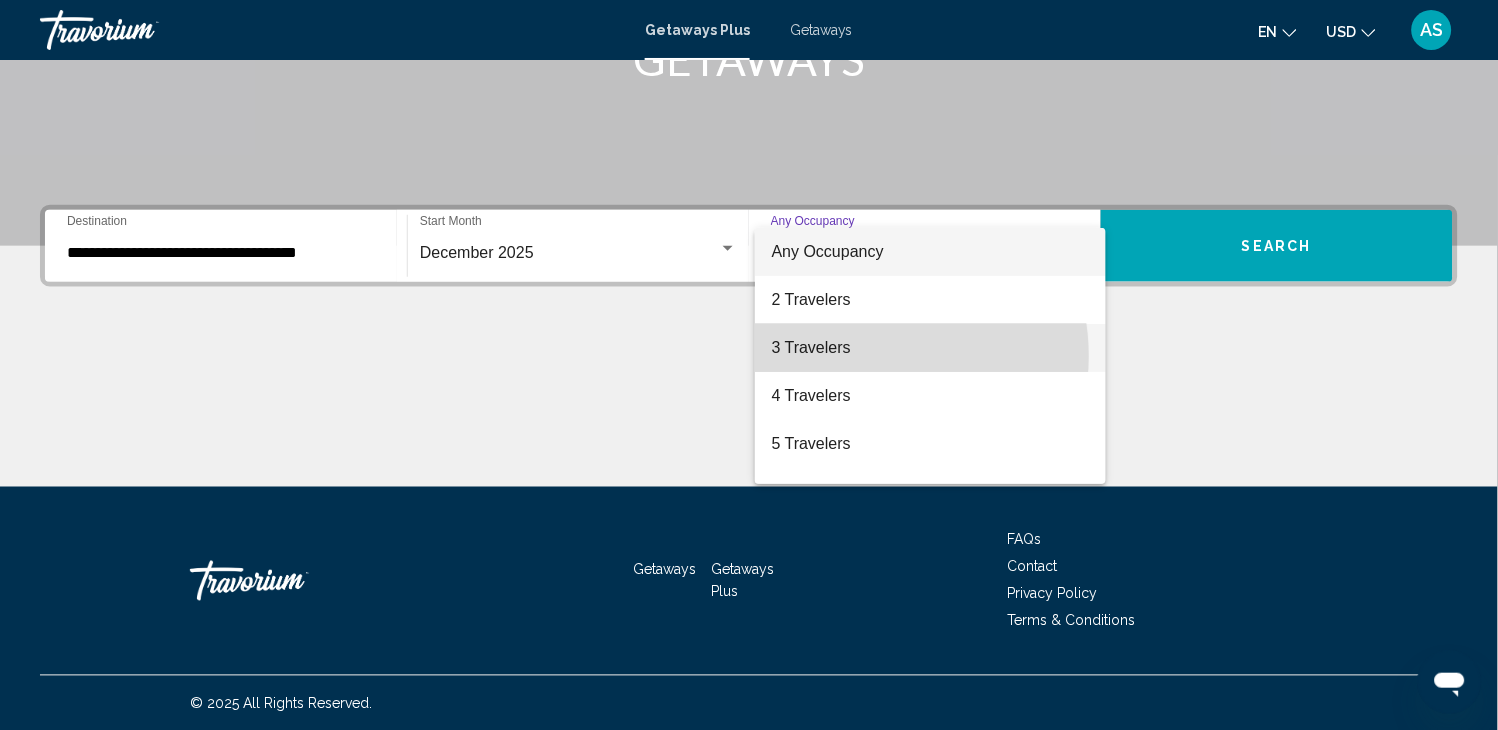 click on "3 Travelers" at bounding box center [930, 348] 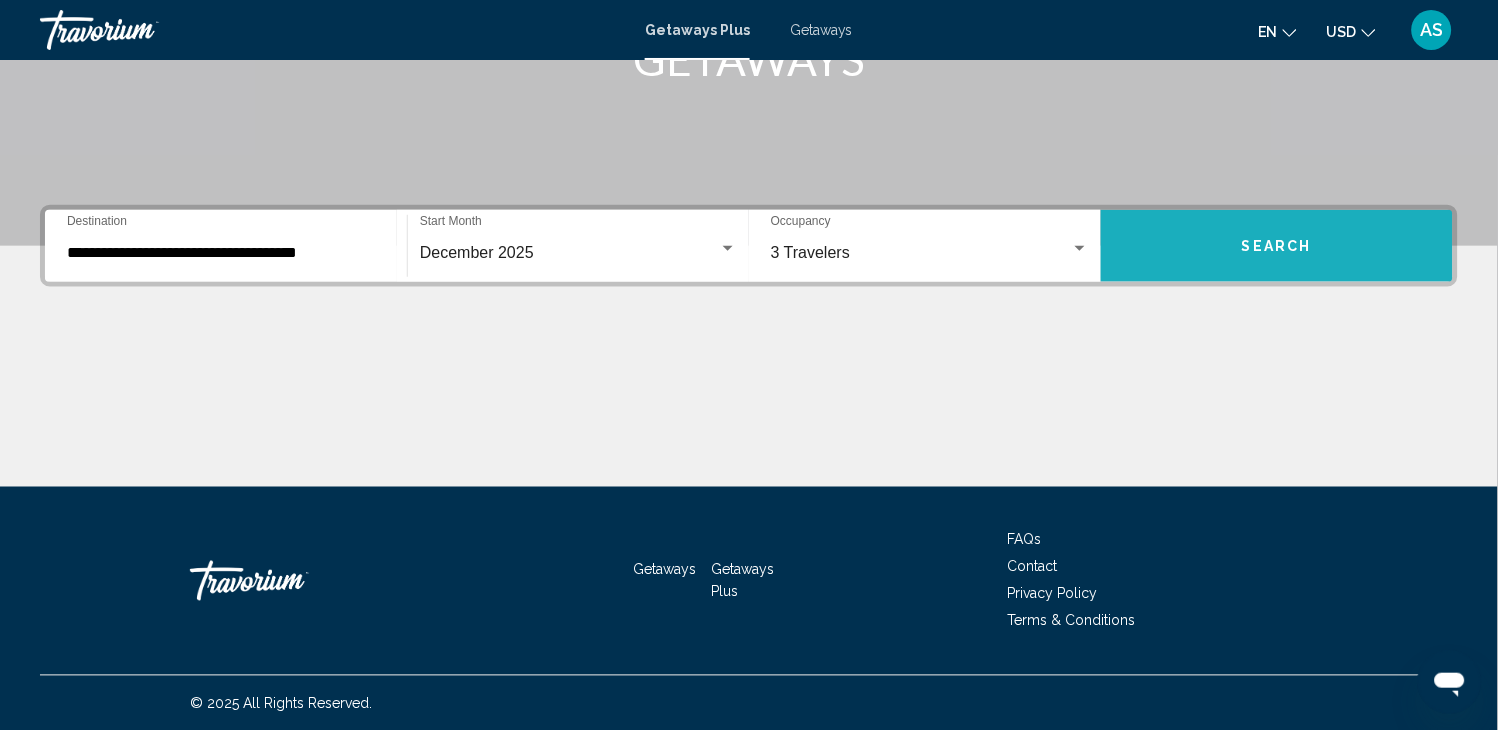 click on "Search" at bounding box center (1277, 246) 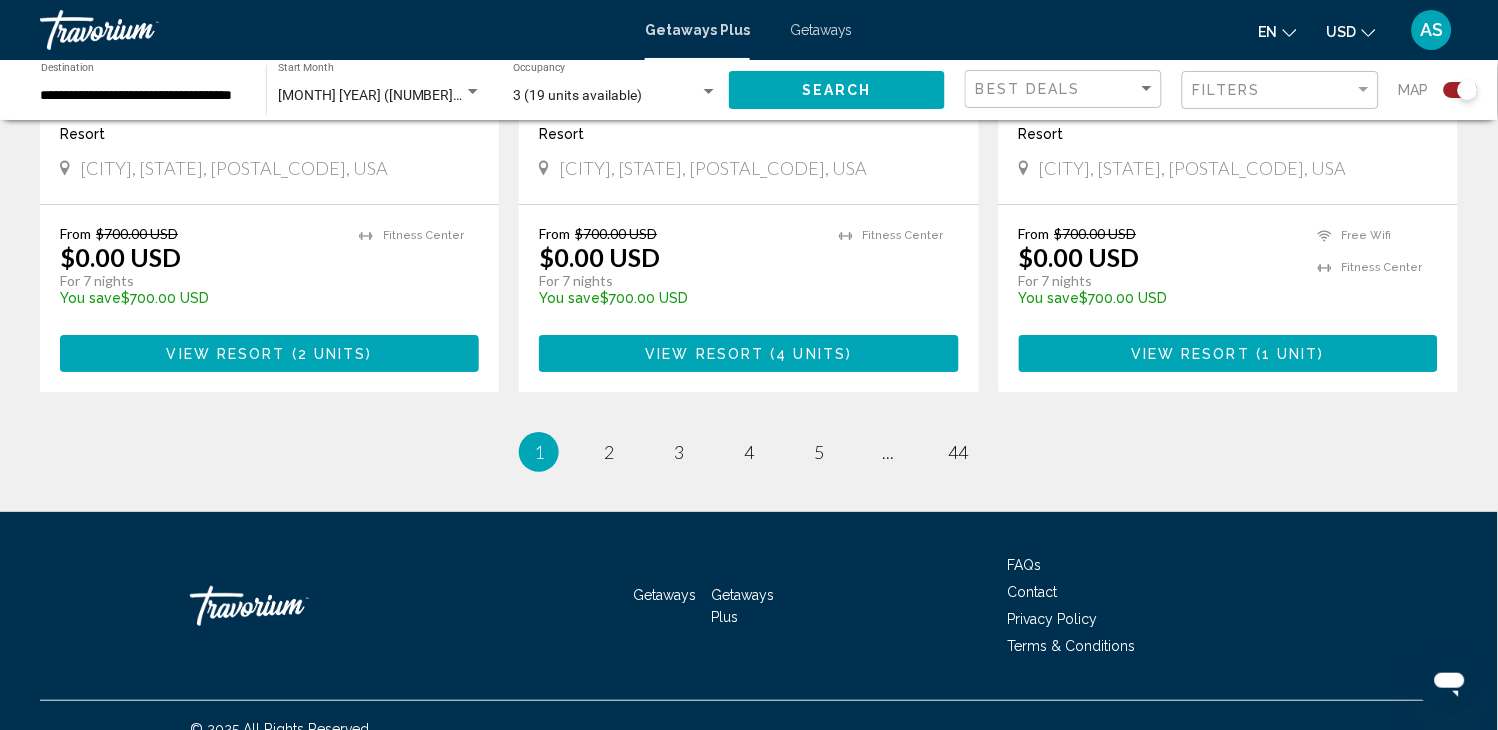 scroll, scrollTop: 3147, scrollLeft: 0, axis: vertical 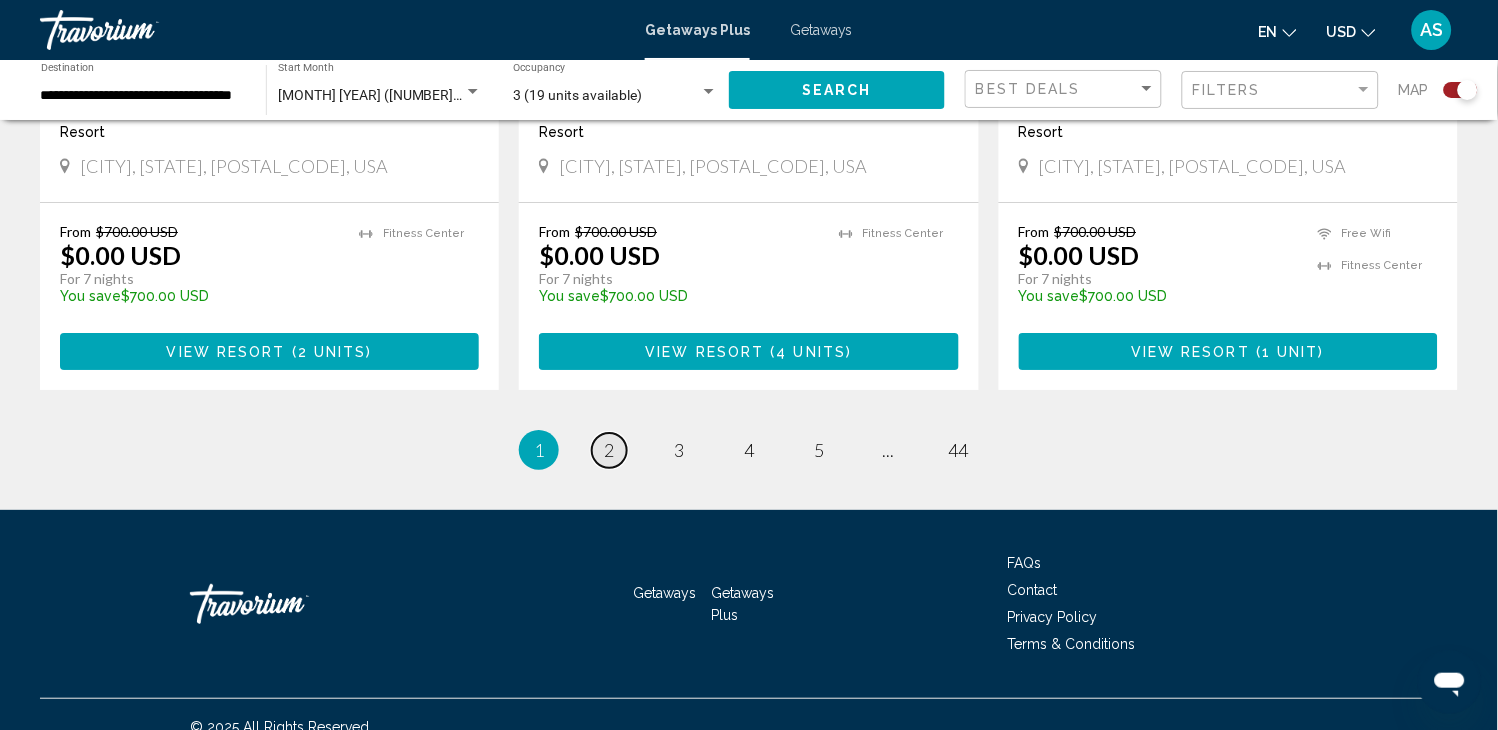 click on "page  2" at bounding box center [609, 450] 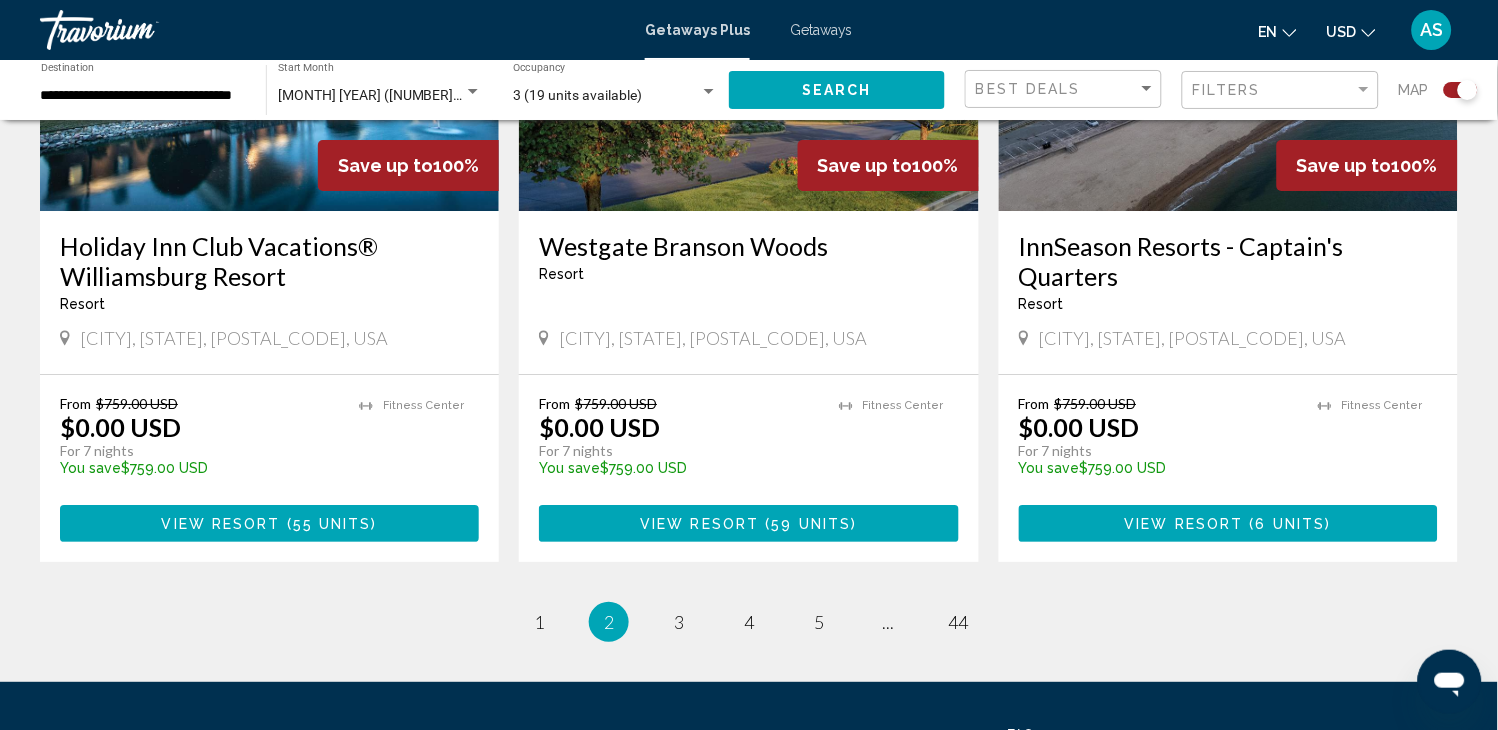 scroll, scrollTop: 3237, scrollLeft: 0, axis: vertical 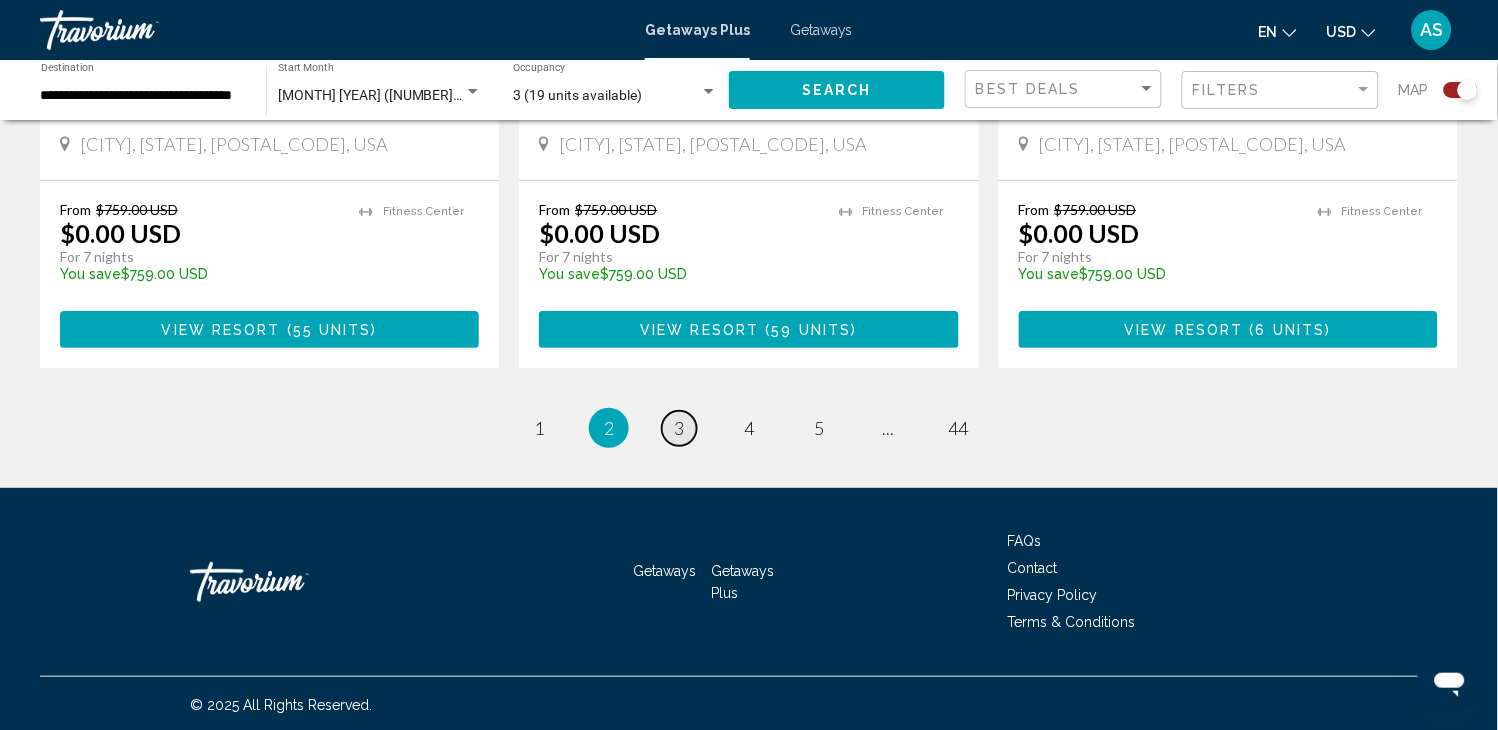 click on "3" at bounding box center (679, 428) 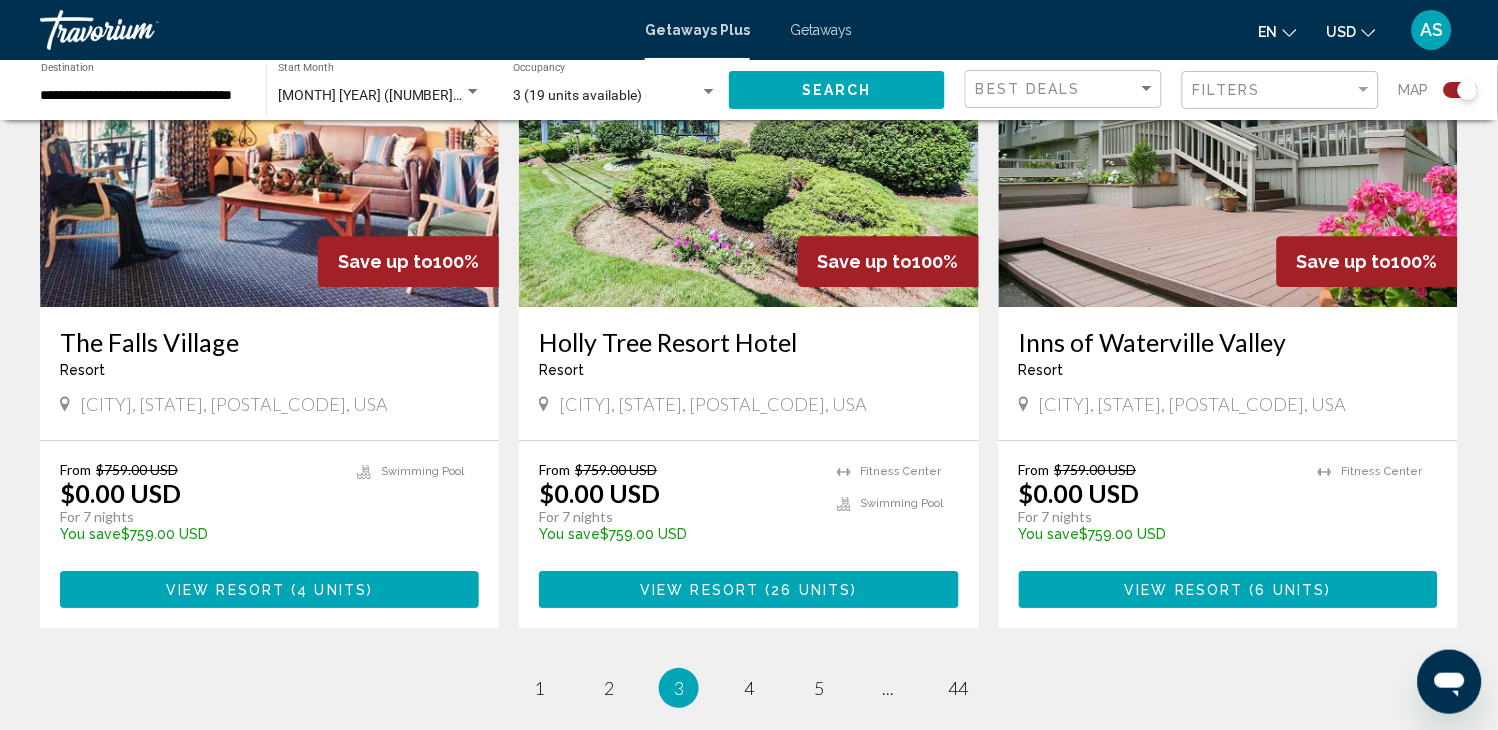 scroll, scrollTop: 2933, scrollLeft: 0, axis: vertical 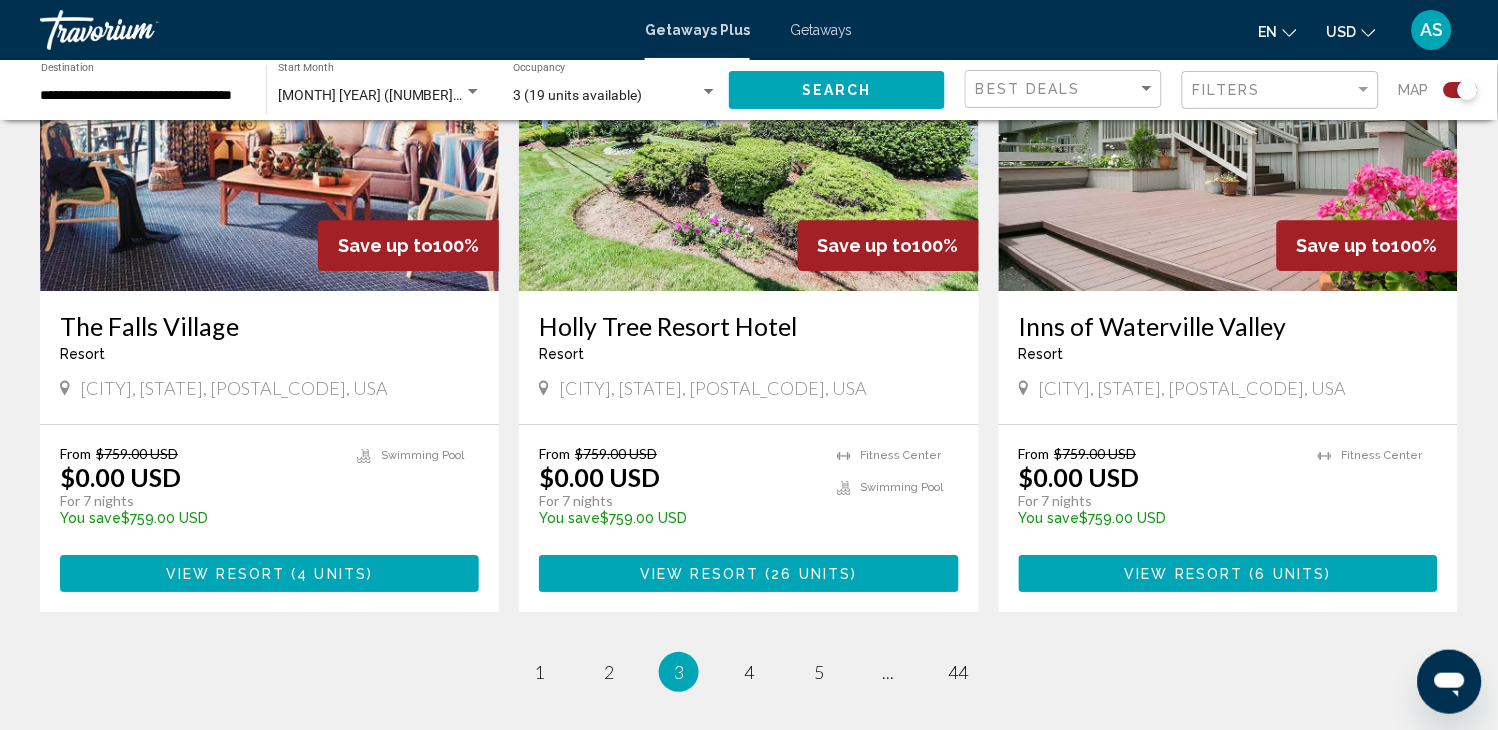 click on "Getaways" at bounding box center [821, 30] 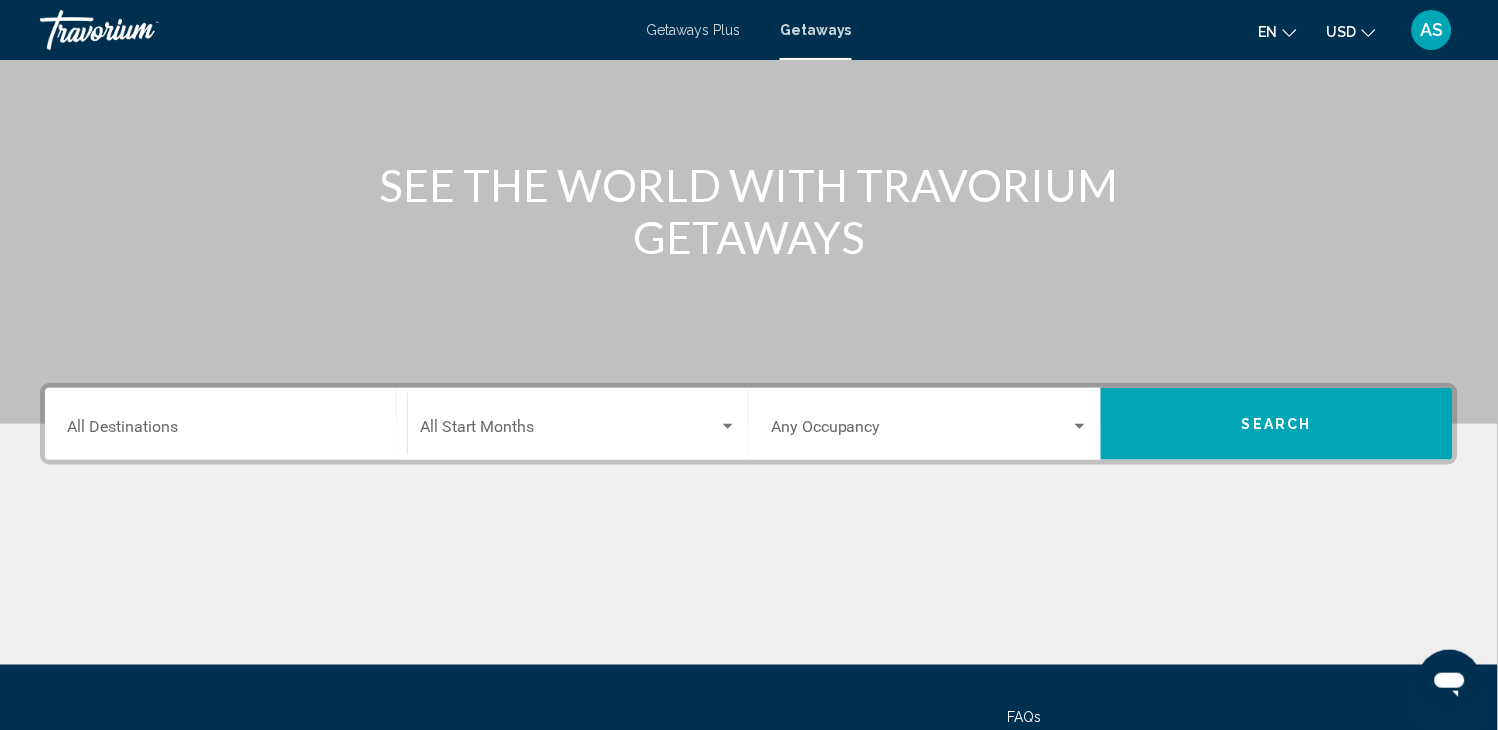 scroll, scrollTop: 177, scrollLeft: 0, axis: vertical 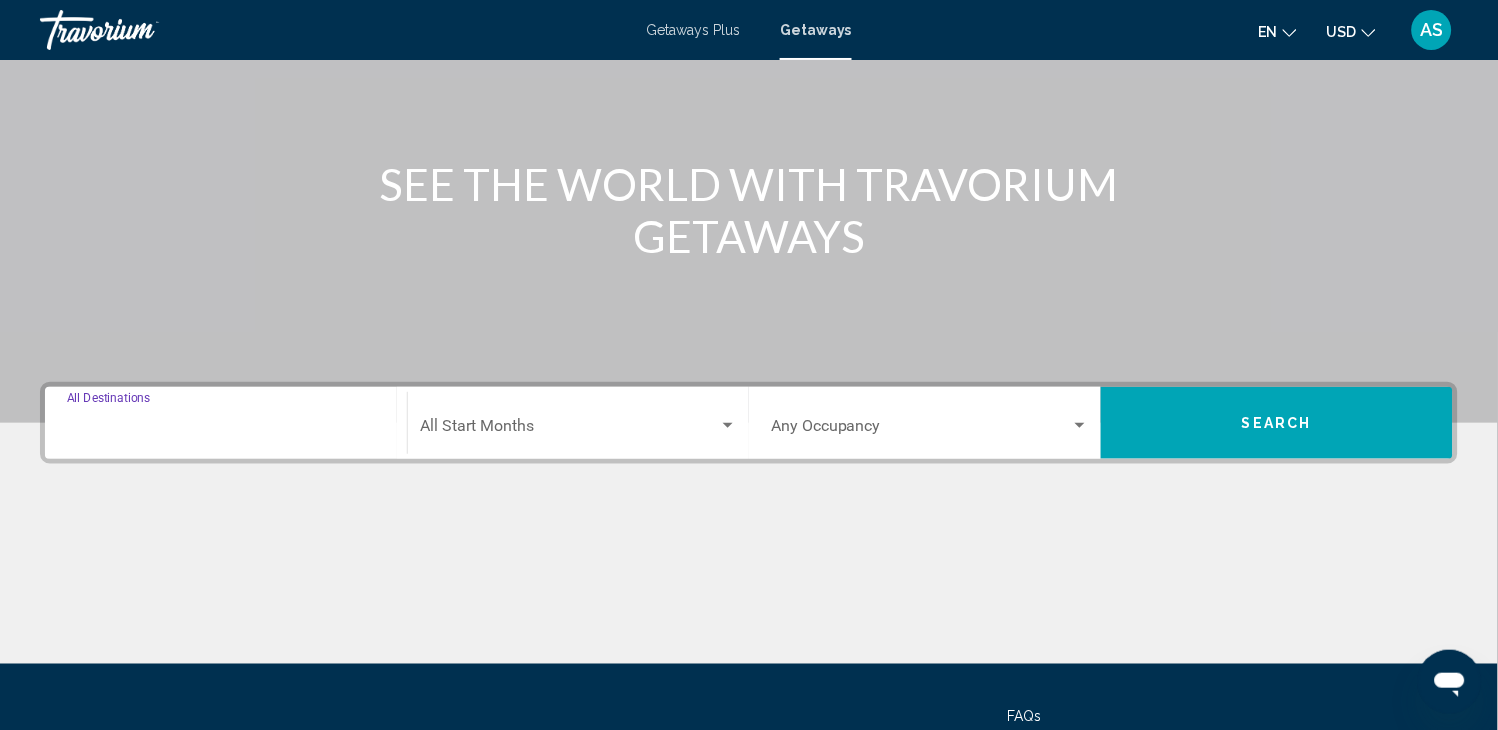 click on "Destination All Destinations" at bounding box center (226, 430) 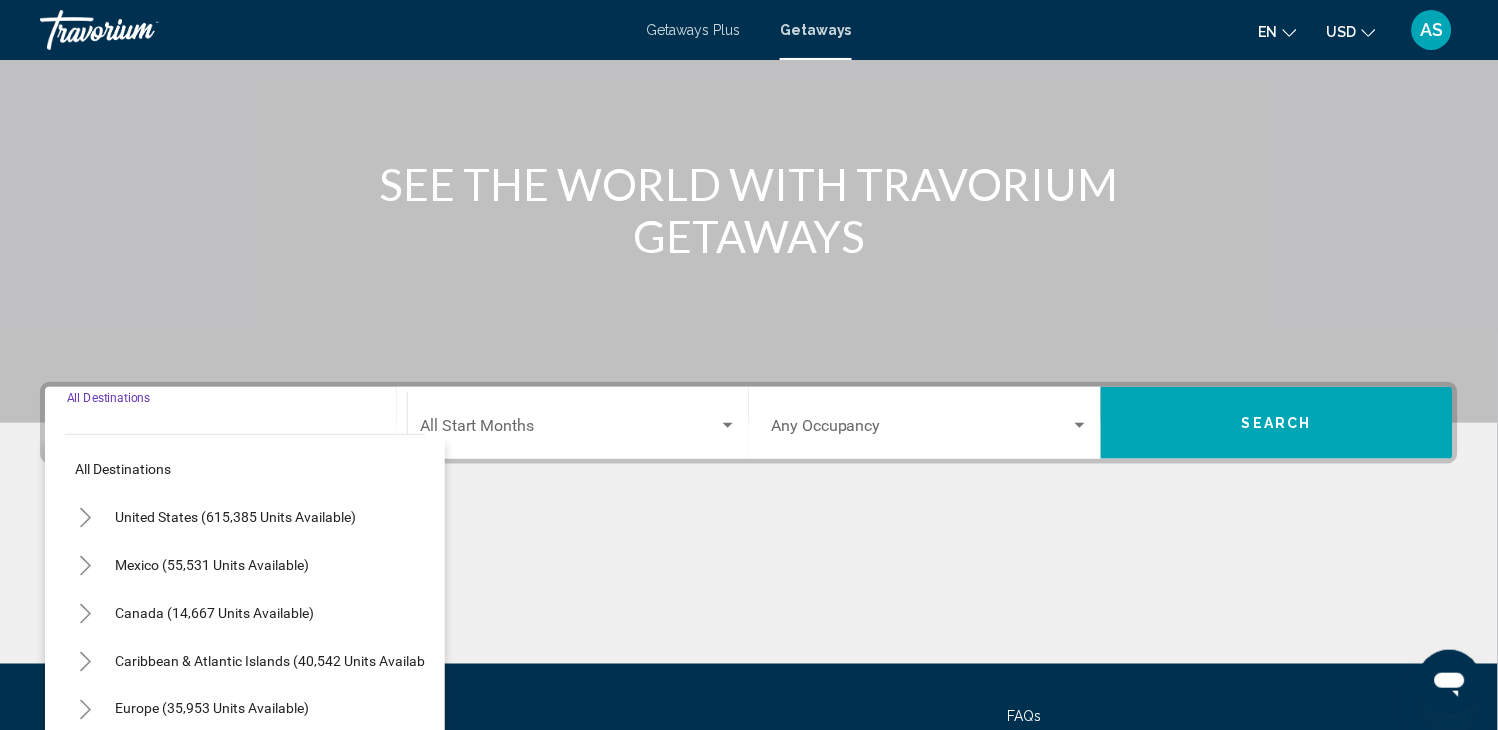 scroll, scrollTop: 354, scrollLeft: 0, axis: vertical 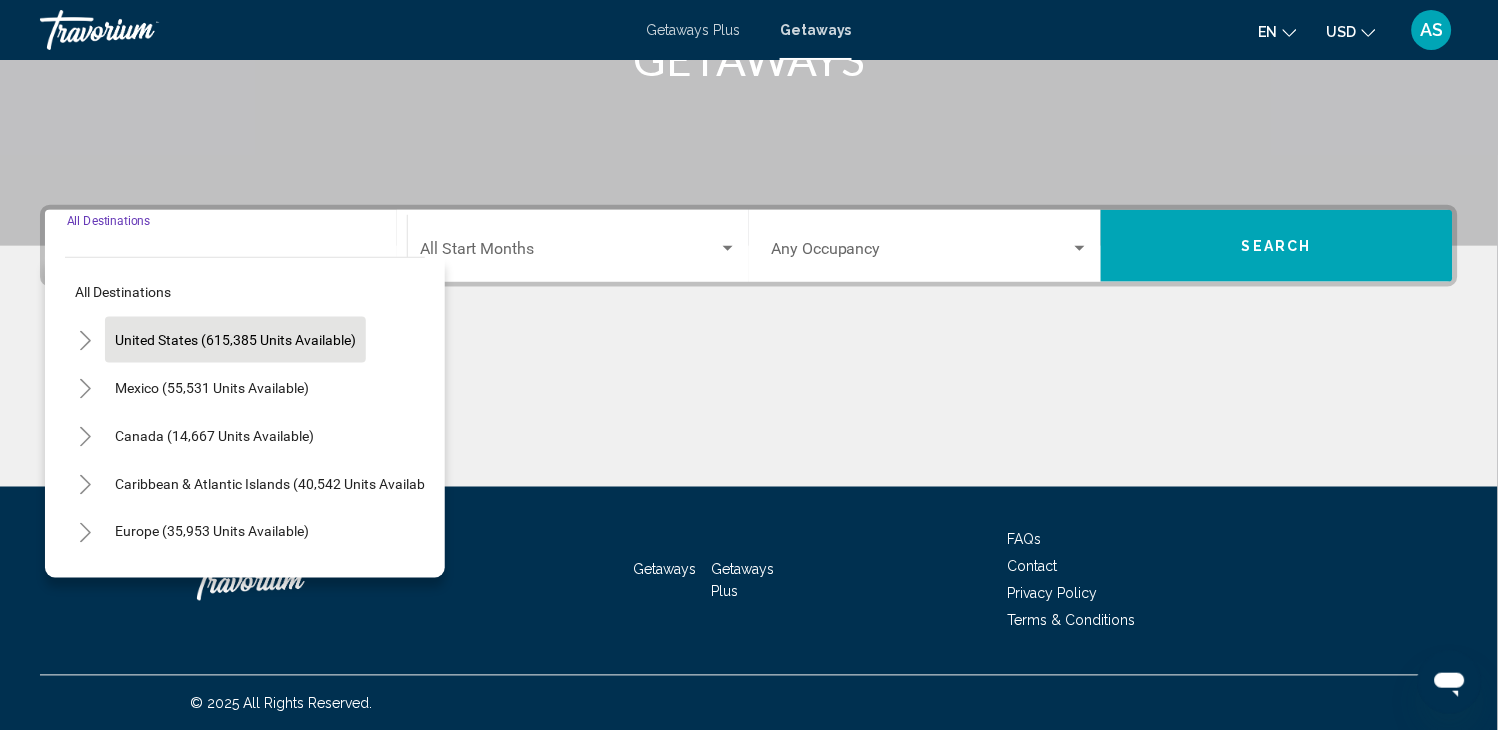 click on "United States (615,385 units available)" at bounding box center (212, 388) 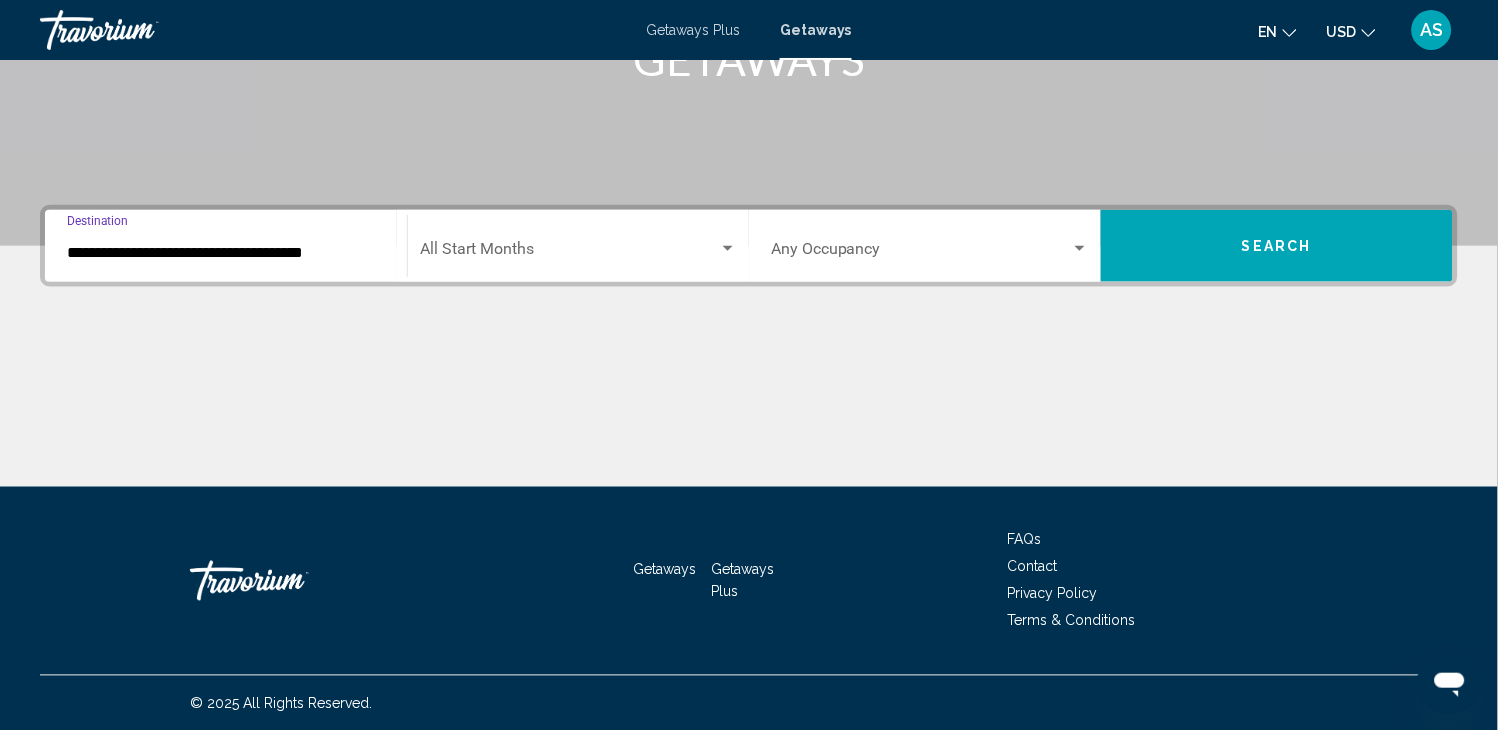 click at bounding box center [569, 253] 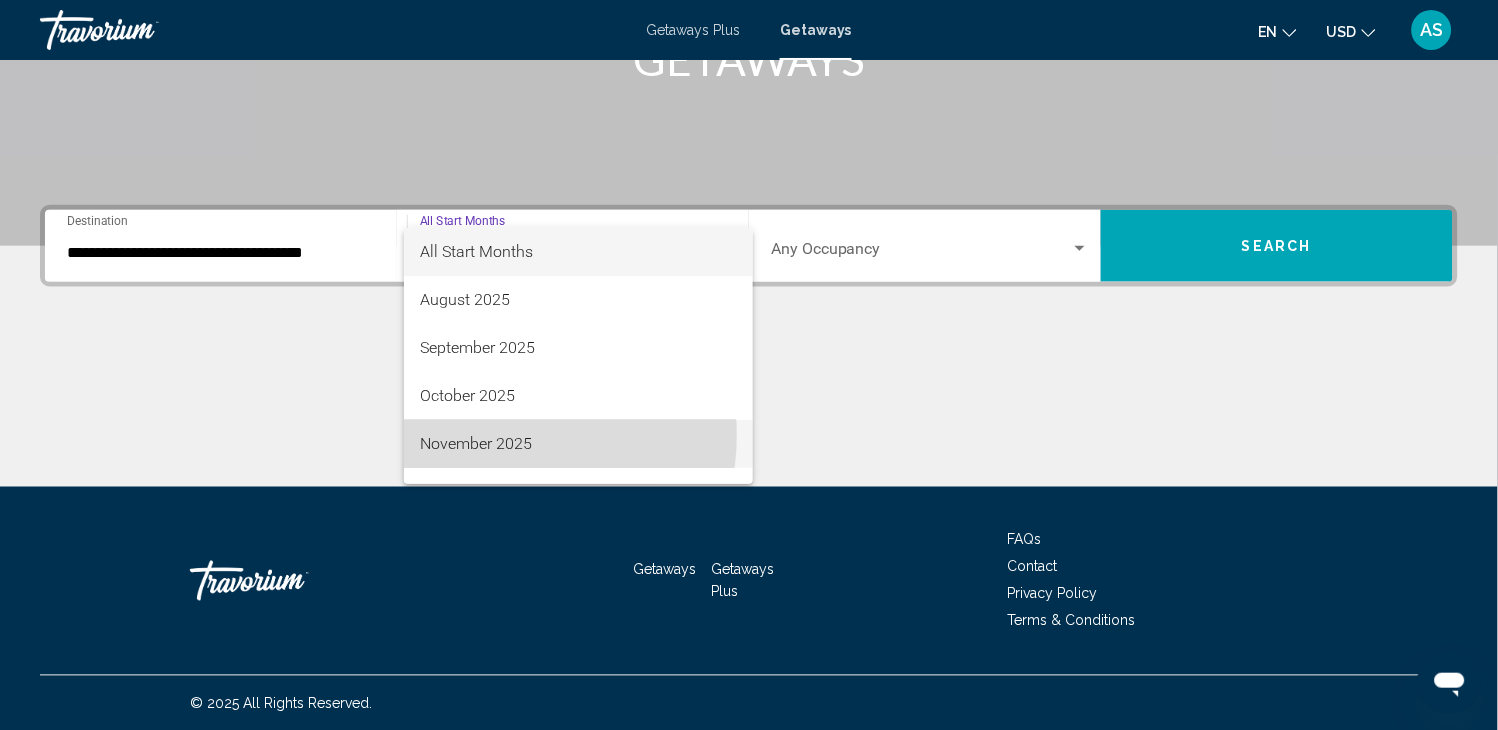 click on "November 2025" at bounding box center (578, 444) 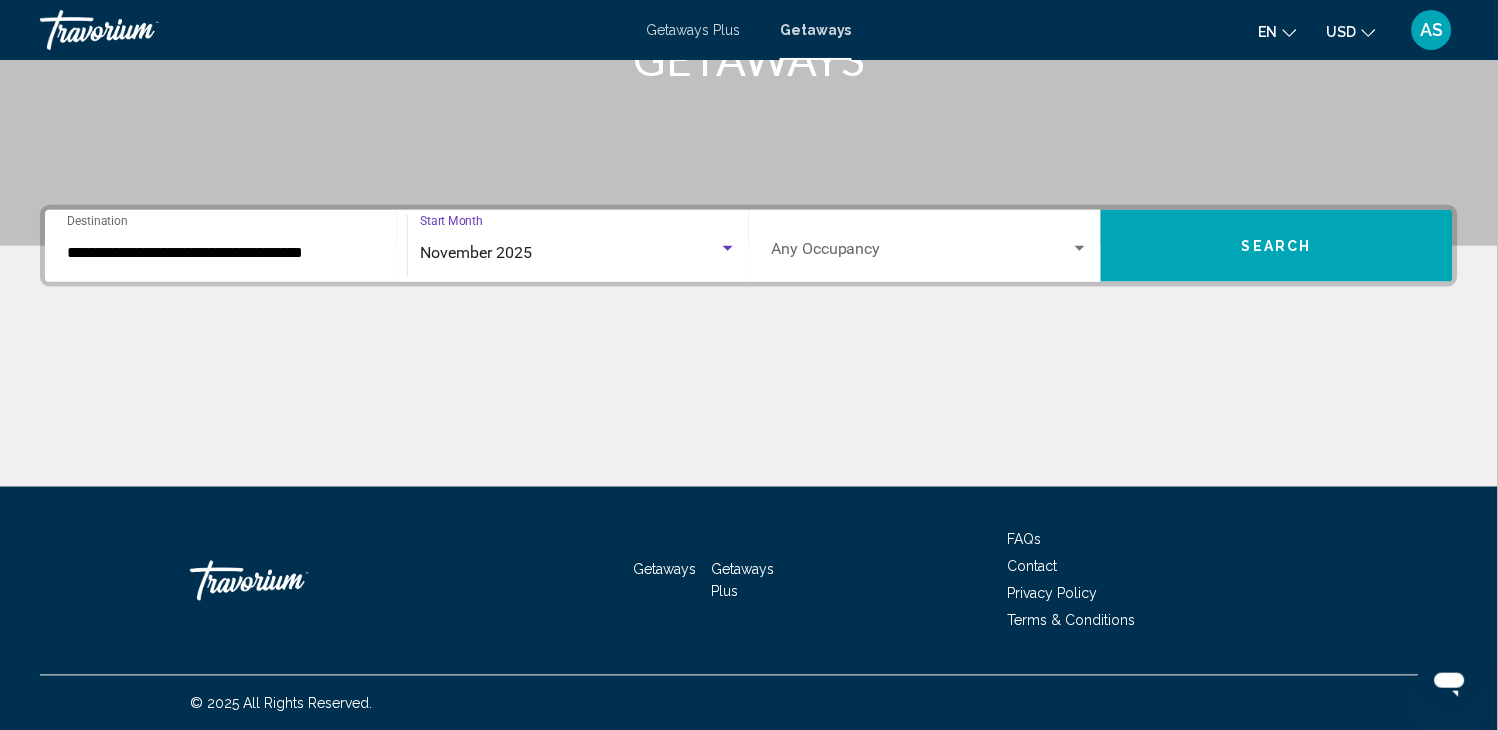 click at bounding box center [921, 253] 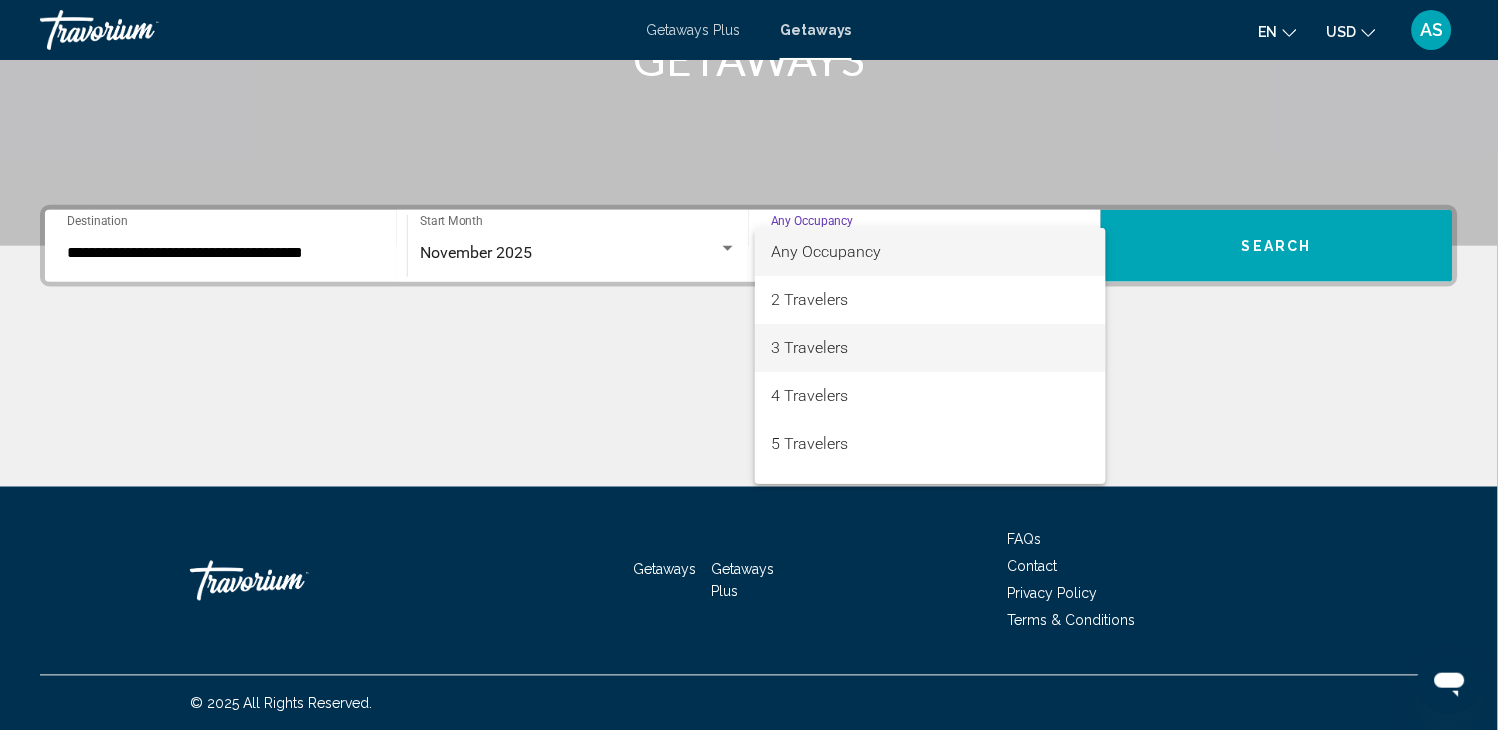 click on "3 Travelers" at bounding box center [930, 348] 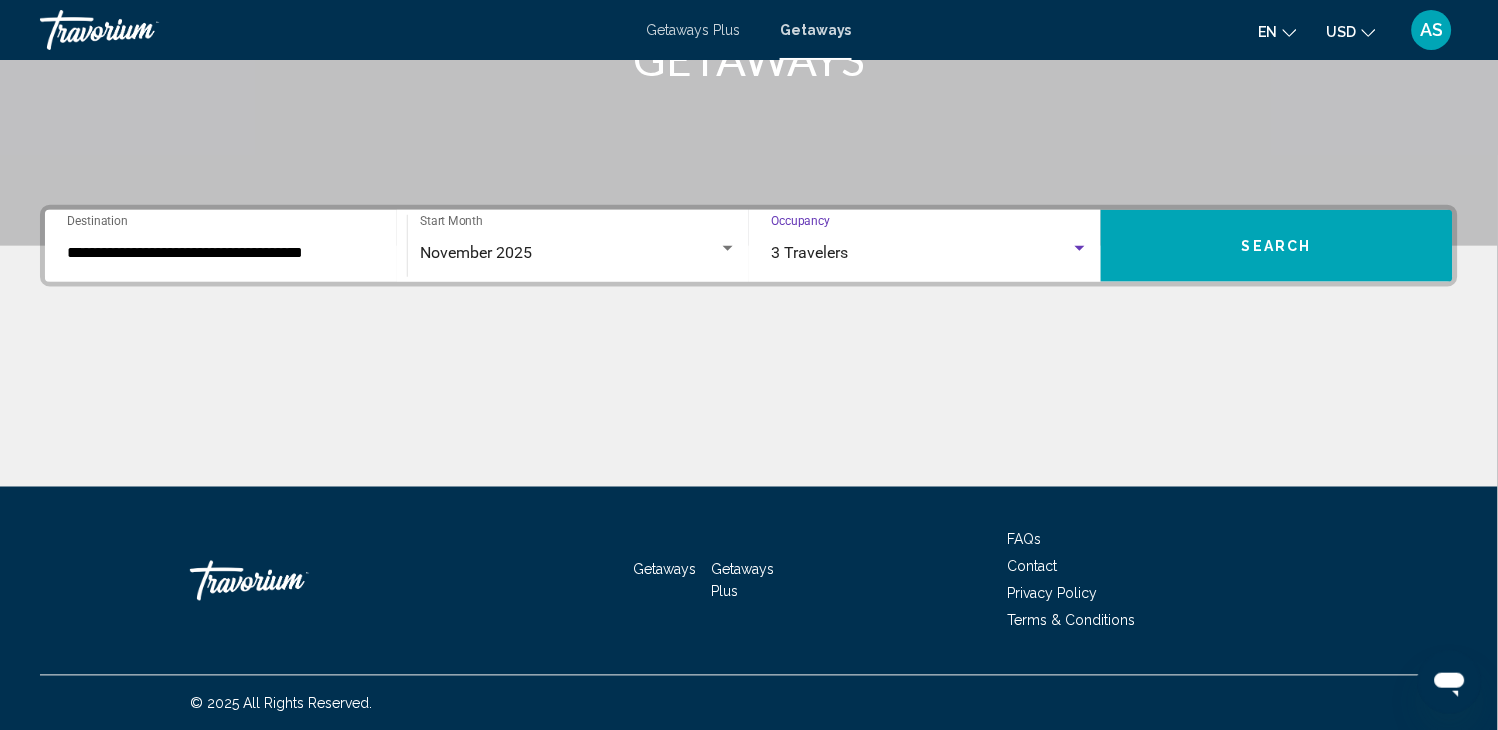 click on "Search" at bounding box center (1277, 246) 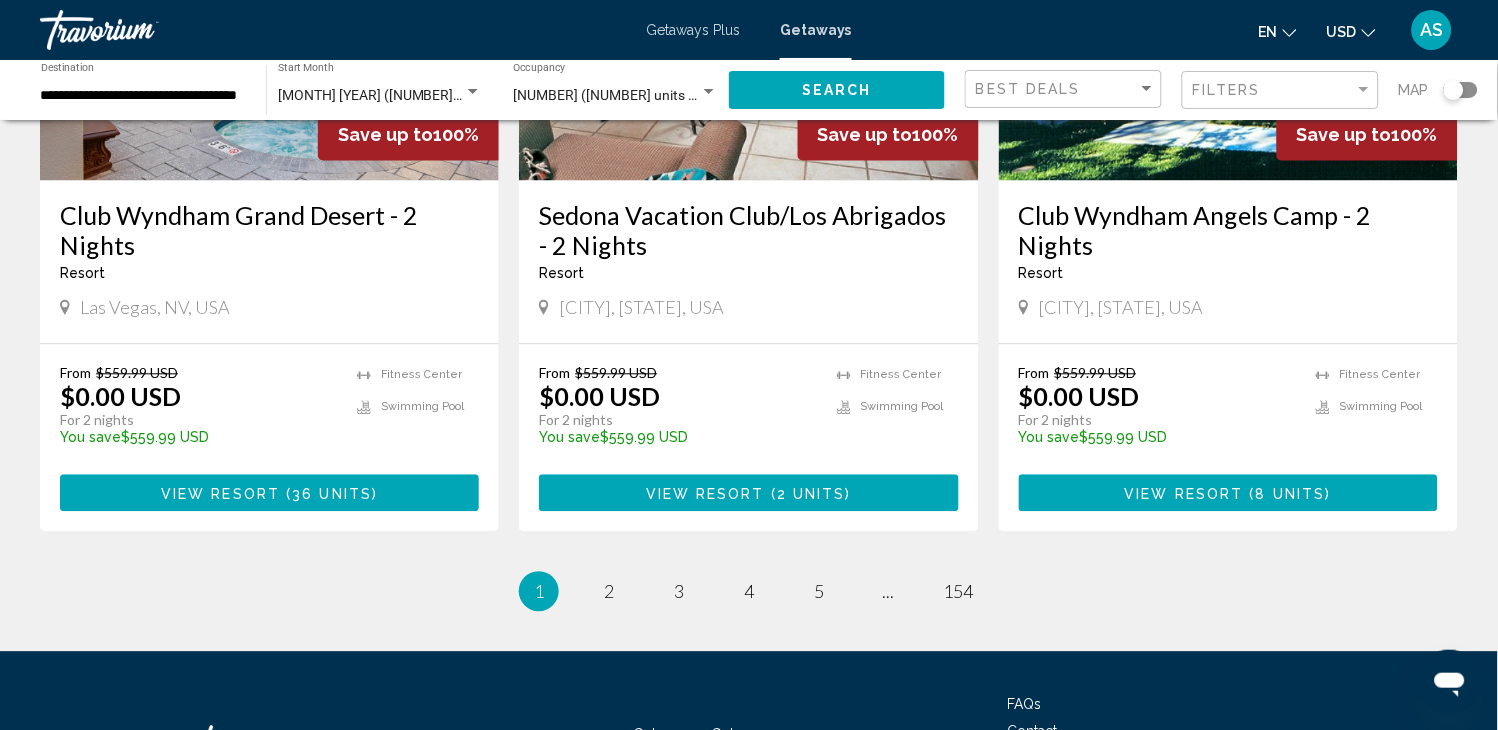 scroll, scrollTop: 2488, scrollLeft: 0, axis: vertical 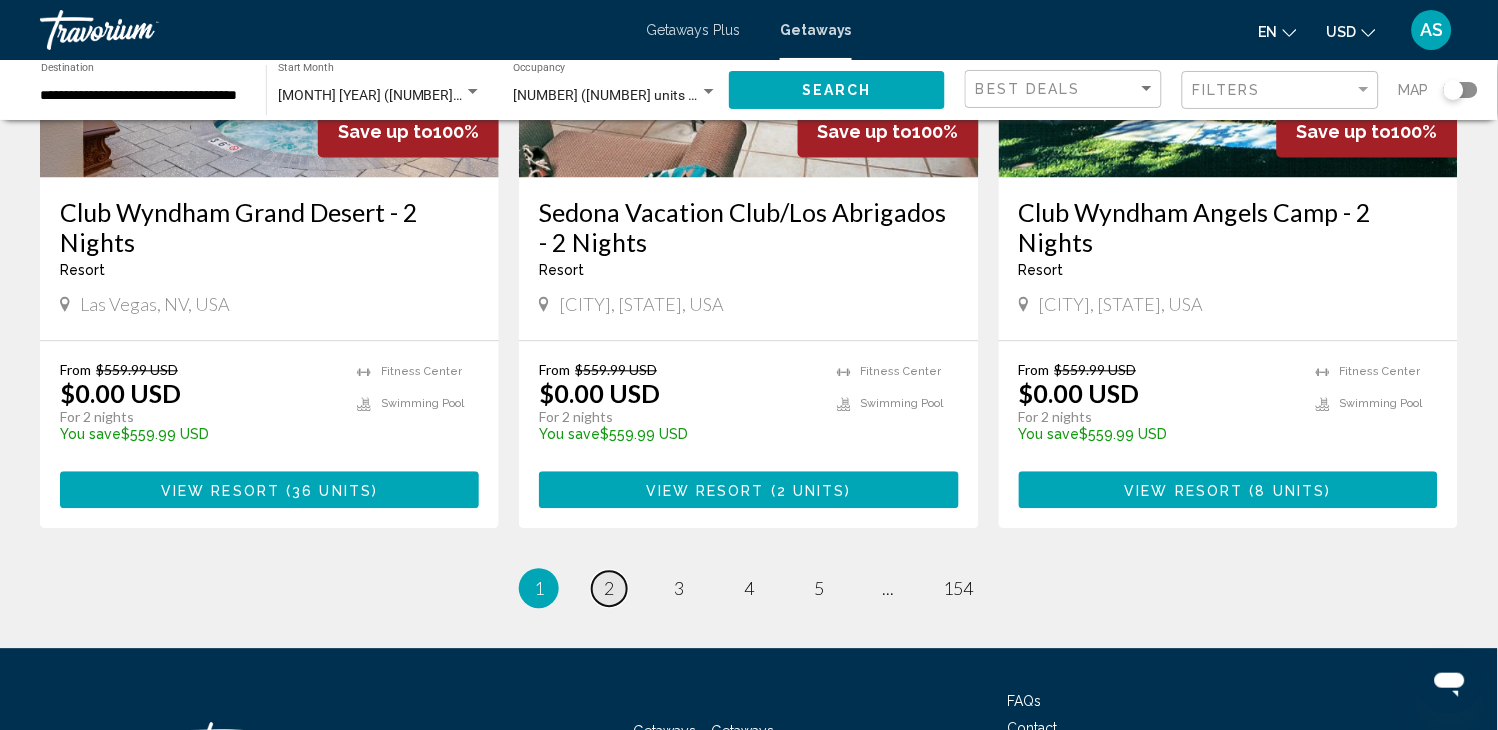 click on "page  2" at bounding box center [609, 589] 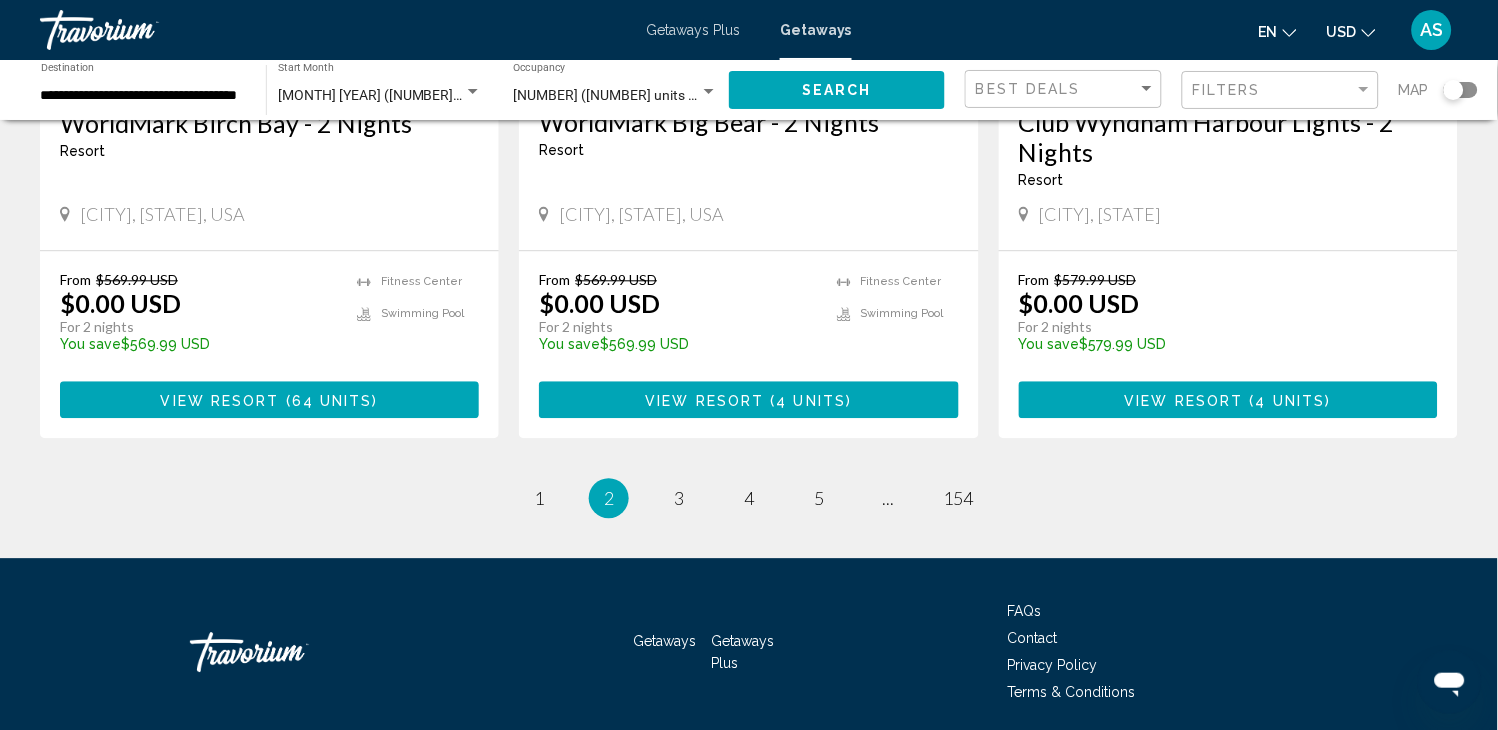 scroll, scrollTop: 2622, scrollLeft: 0, axis: vertical 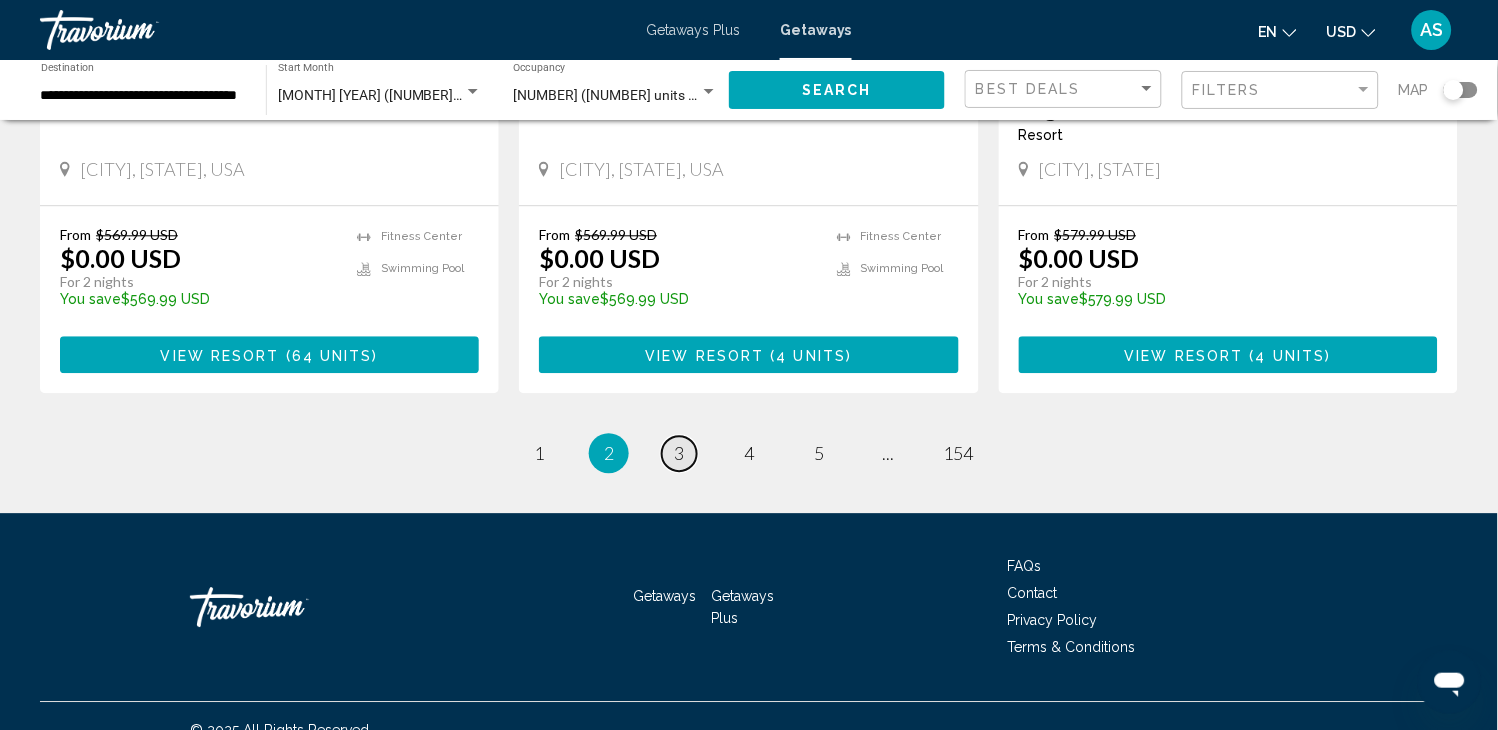 click on "3" at bounding box center [679, 453] 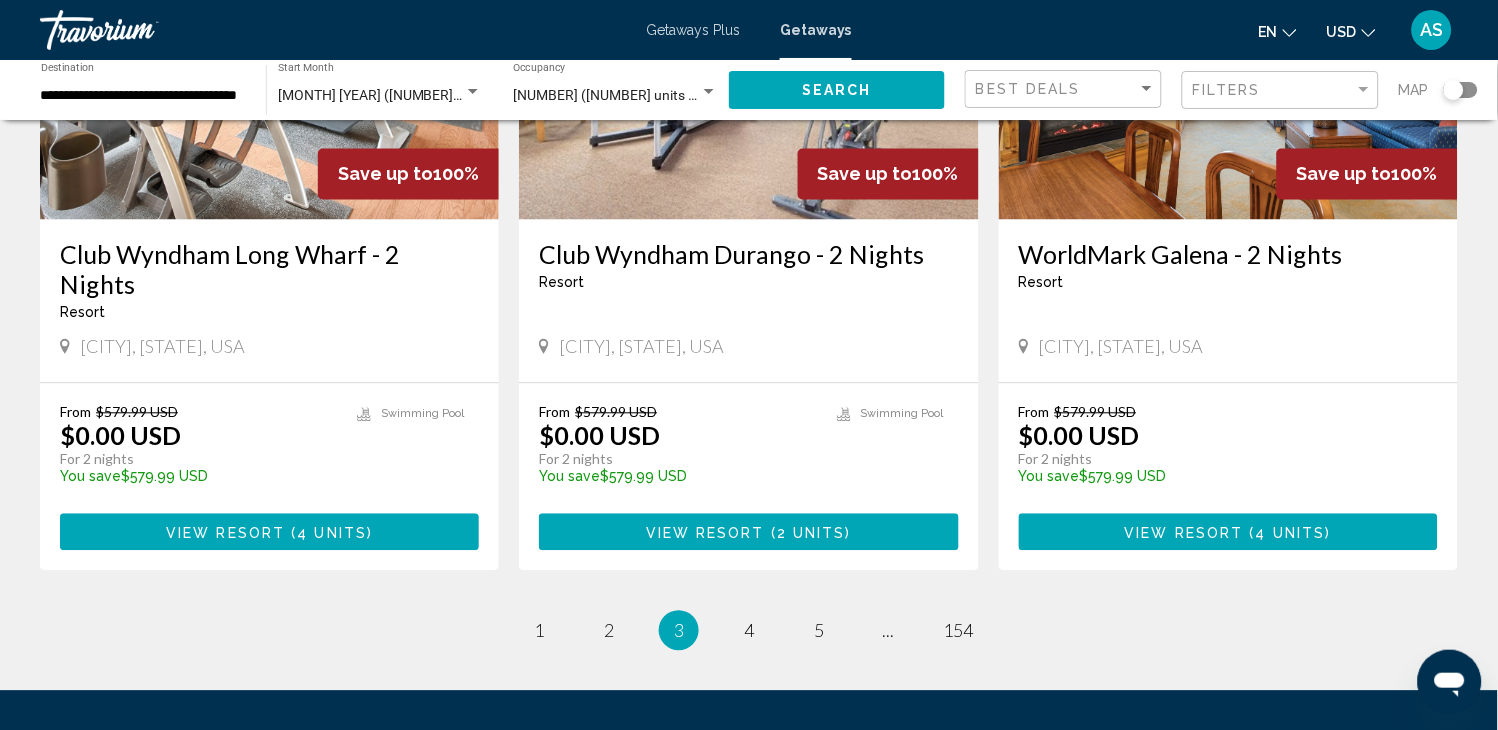 scroll, scrollTop: 2577, scrollLeft: 0, axis: vertical 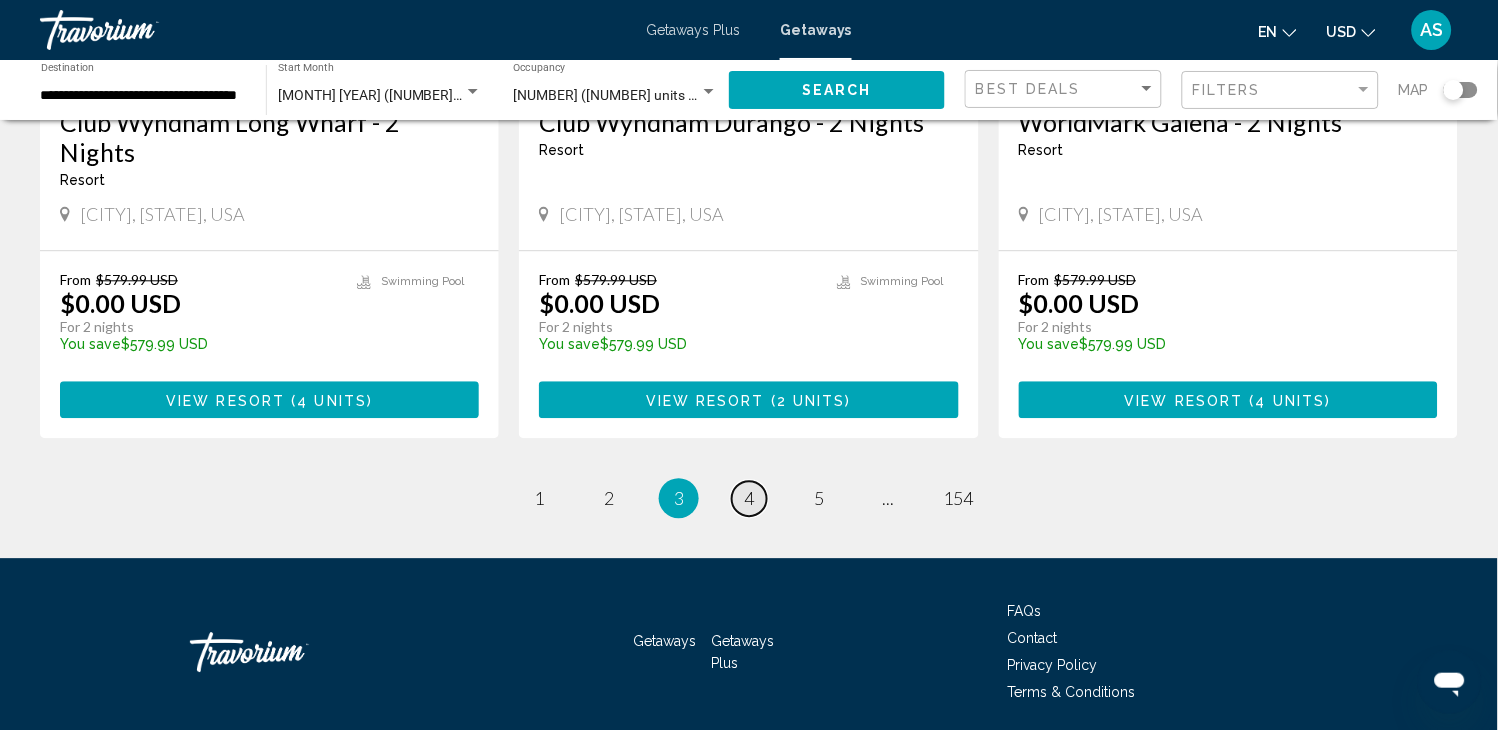 click on "4" at bounding box center [749, 498] 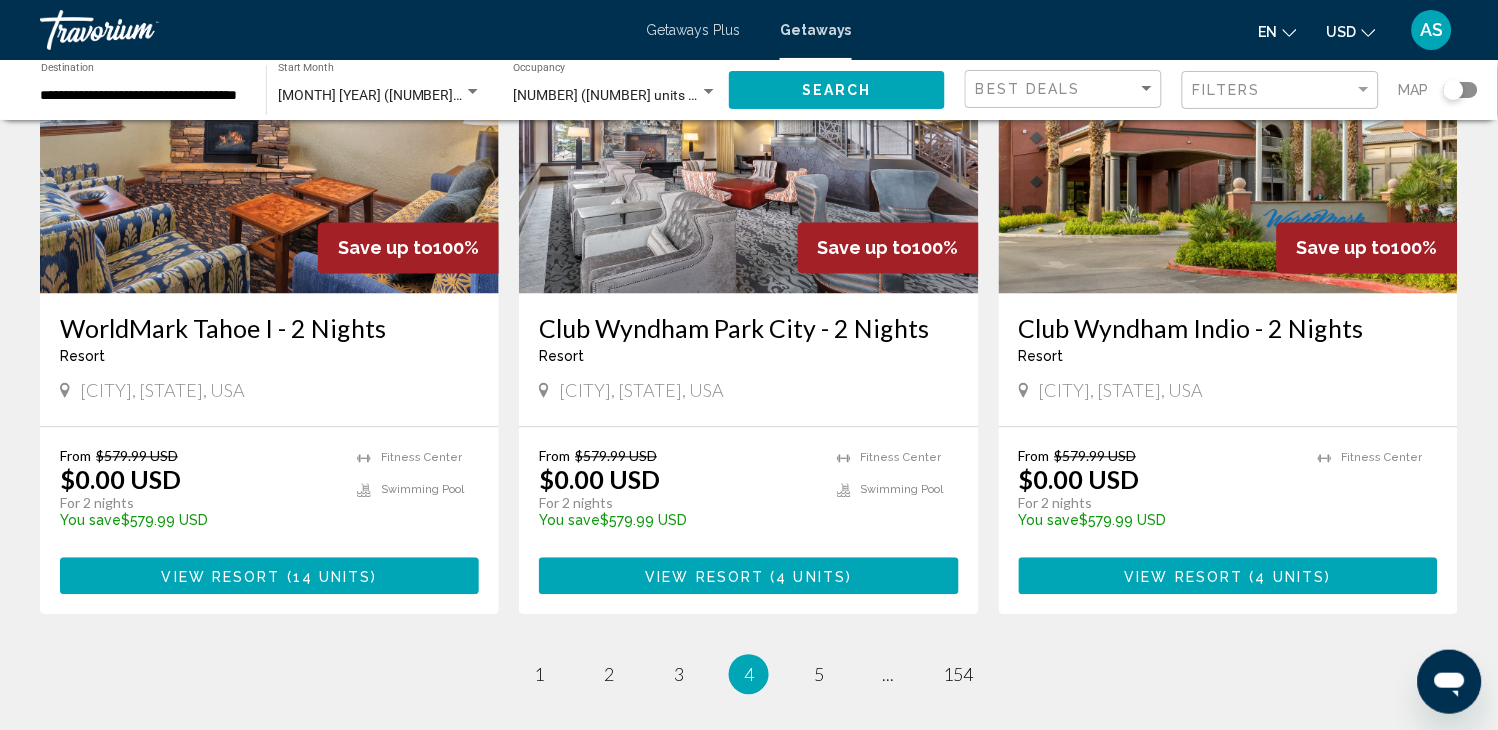 scroll, scrollTop: 2617, scrollLeft: 0, axis: vertical 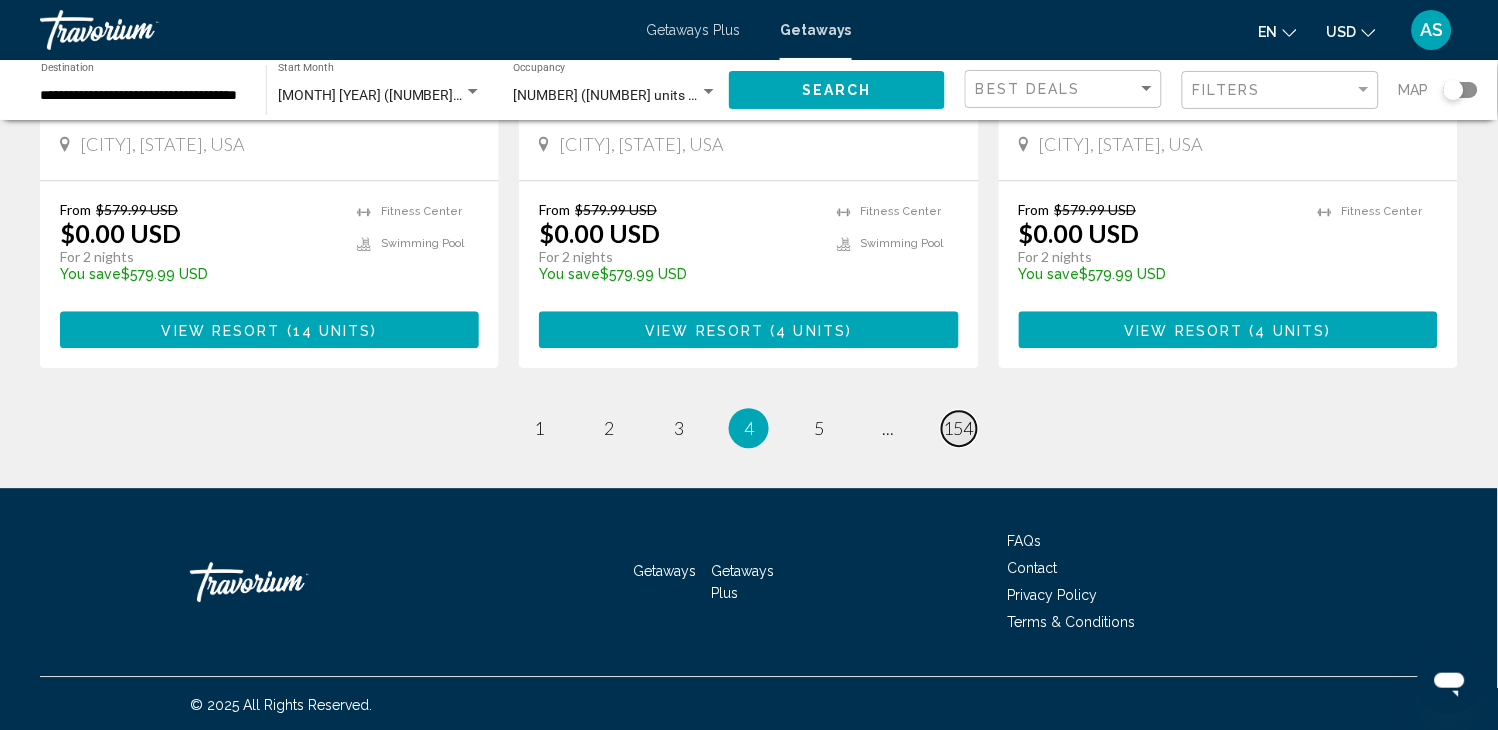 click on "154" at bounding box center [959, 428] 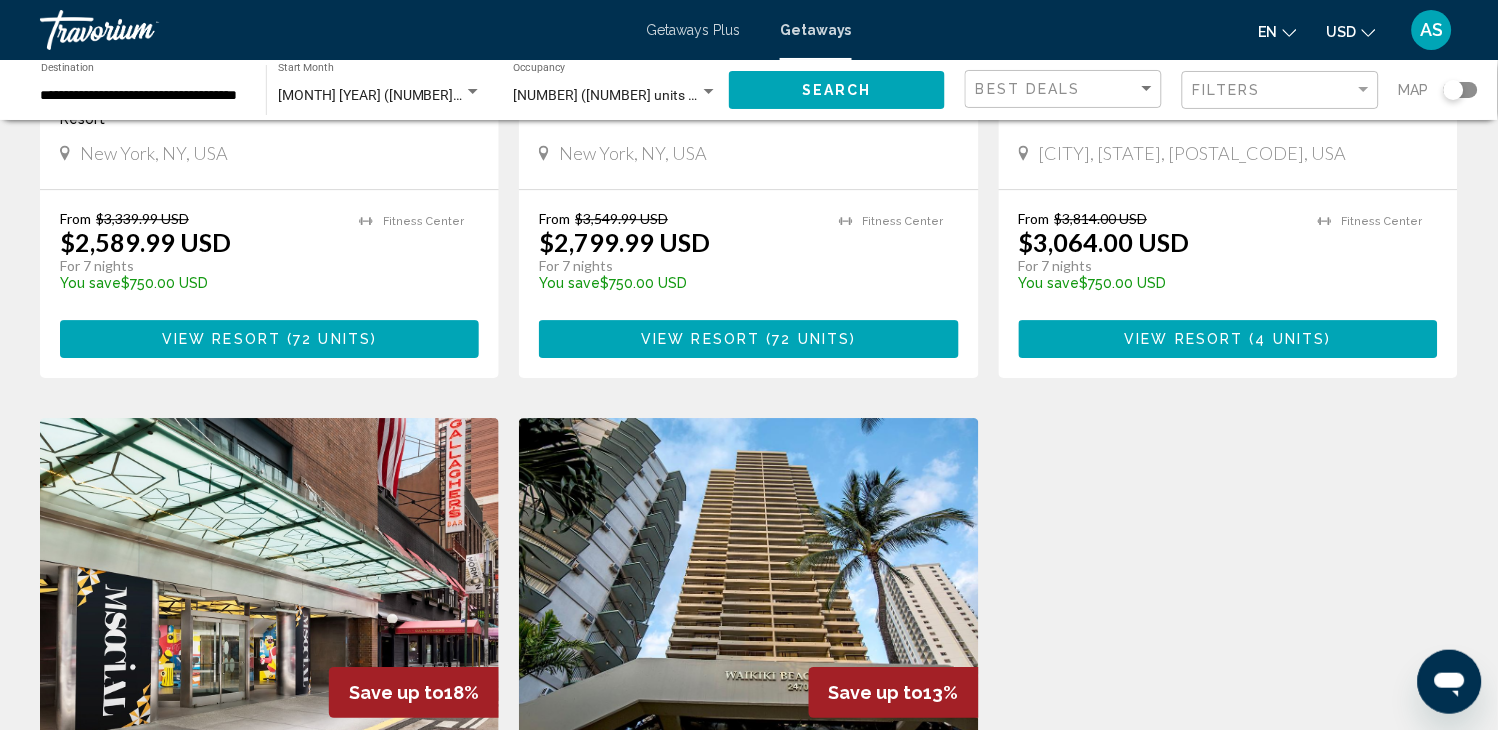 scroll, scrollTop: 1288, scrollLeft: 0, axis: vertical 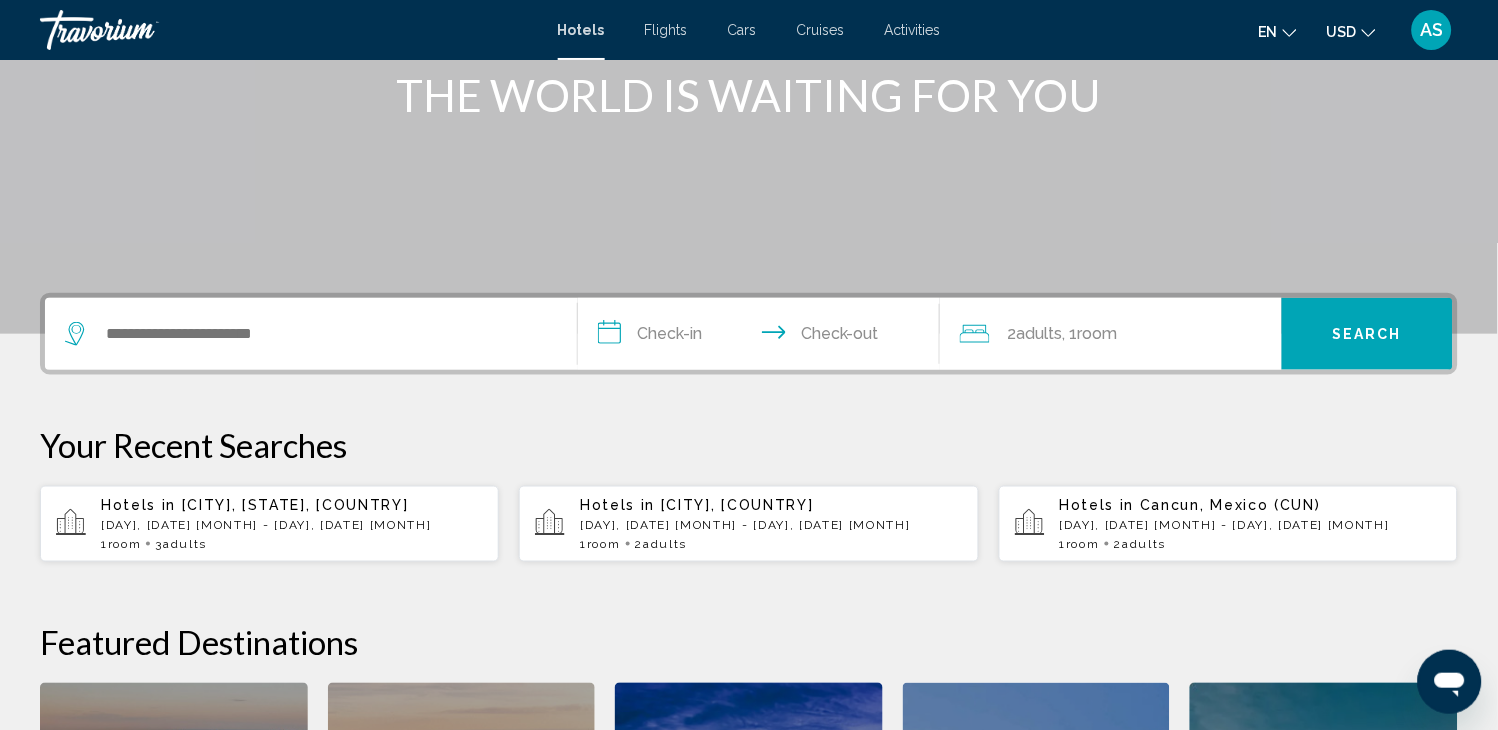 drag, startPoint x: 0, startPoint y: 0, endPoint x: 665, endPoint y: 26, distance: 665.50806 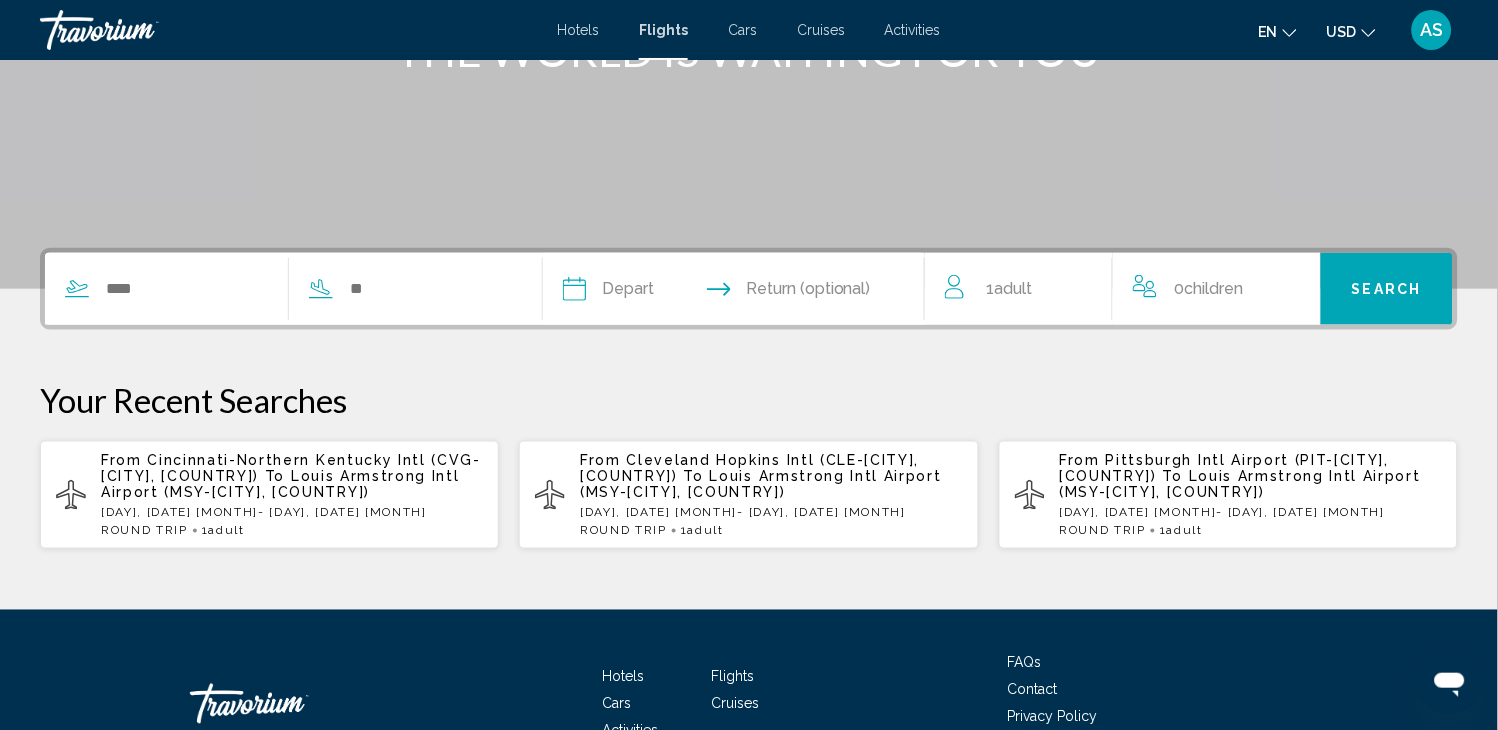 scroll, scrollTop: 355, scrollLeft: 0, axis: vertical 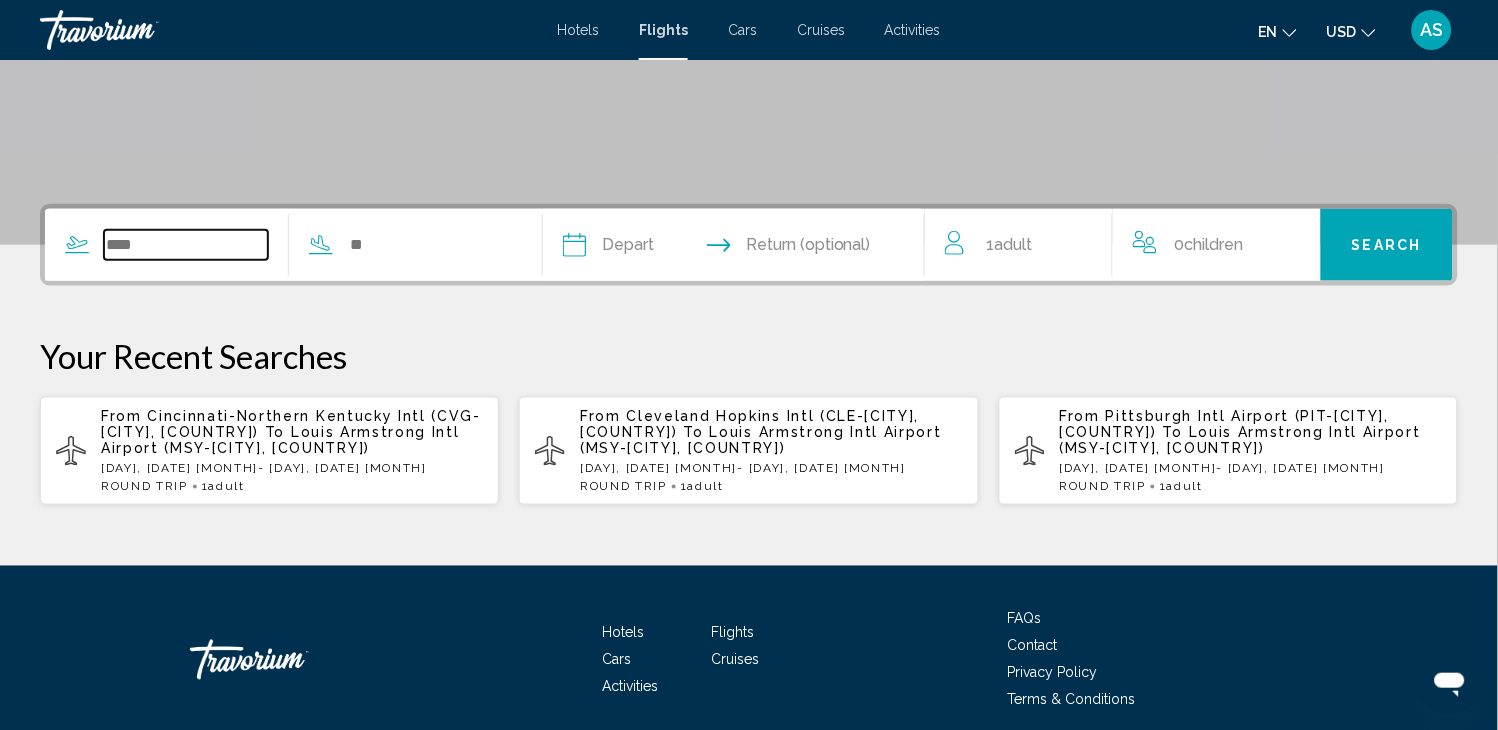 click at bounding box center (186, 245) 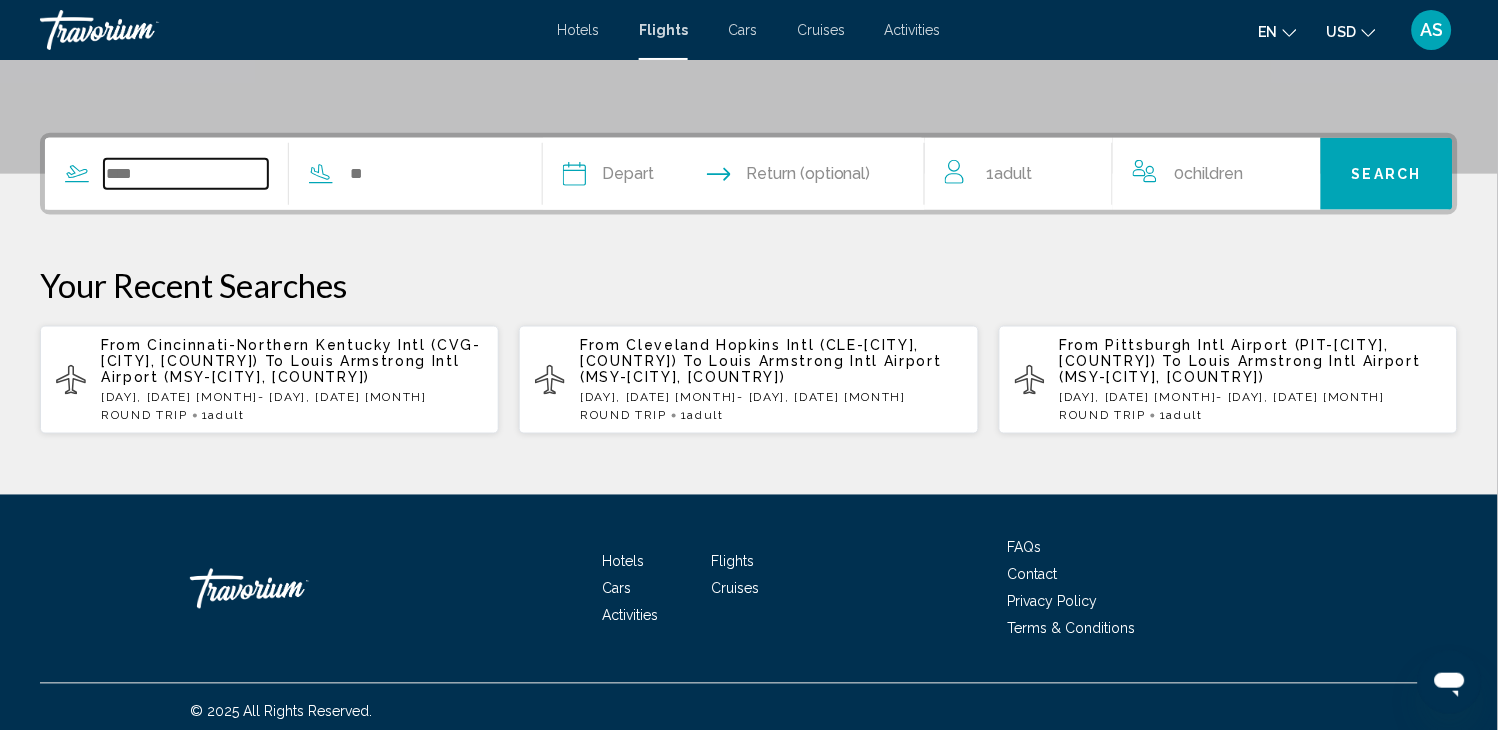 scroll, scrollTop: 451, scrollLeft: 0, axis: vertical 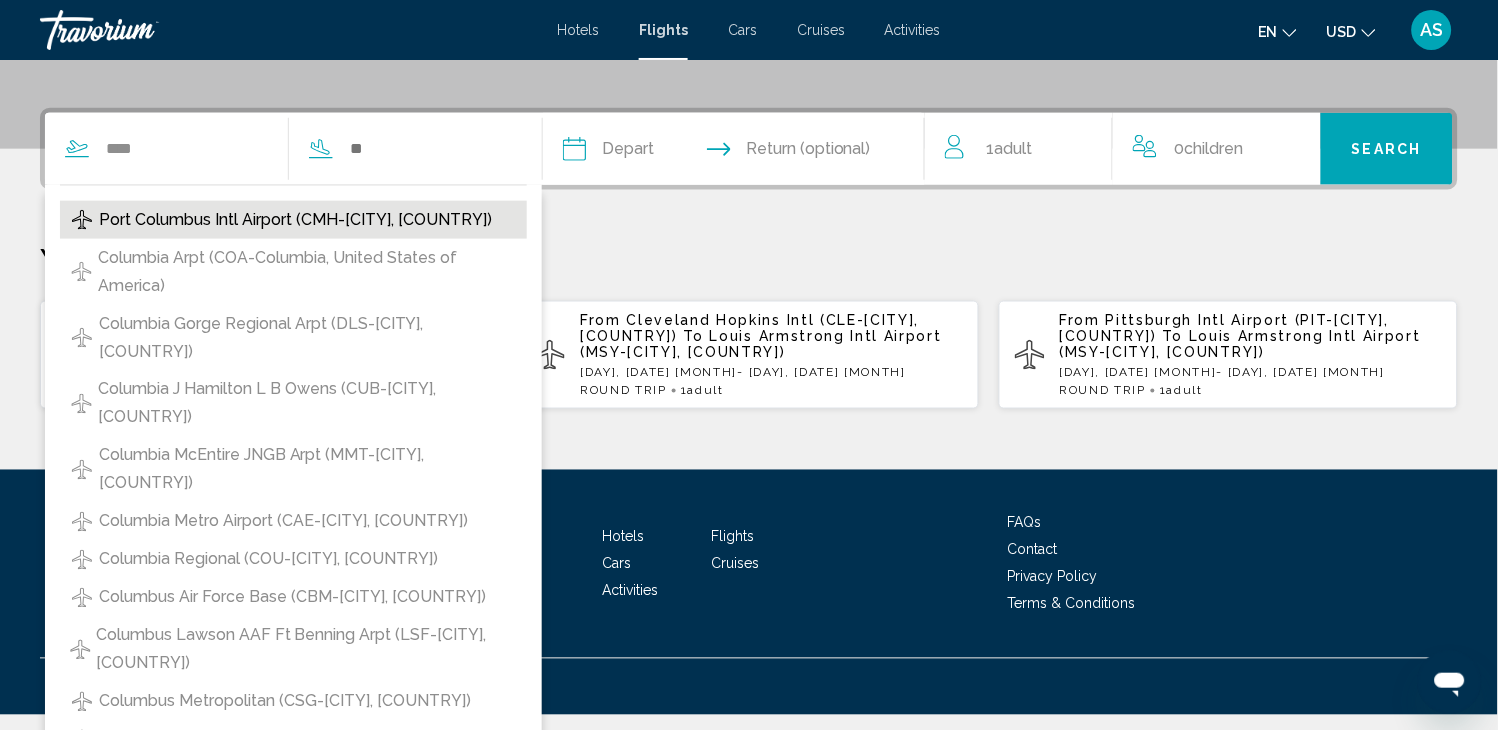 click on "Port Columbus Intl Airport (CMH-[CITY], [COUNTRY])" at bounding box center (295, 220) 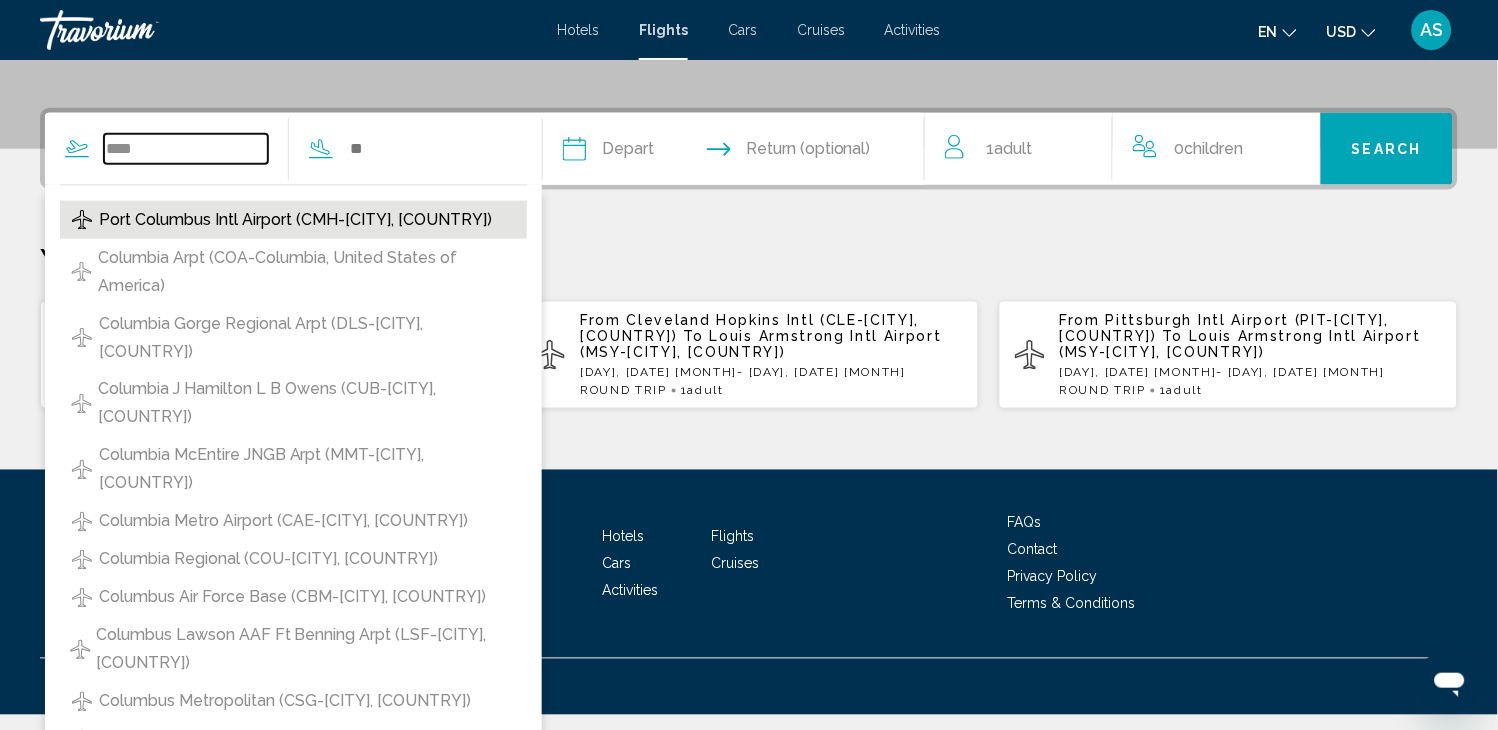 type on "**********" 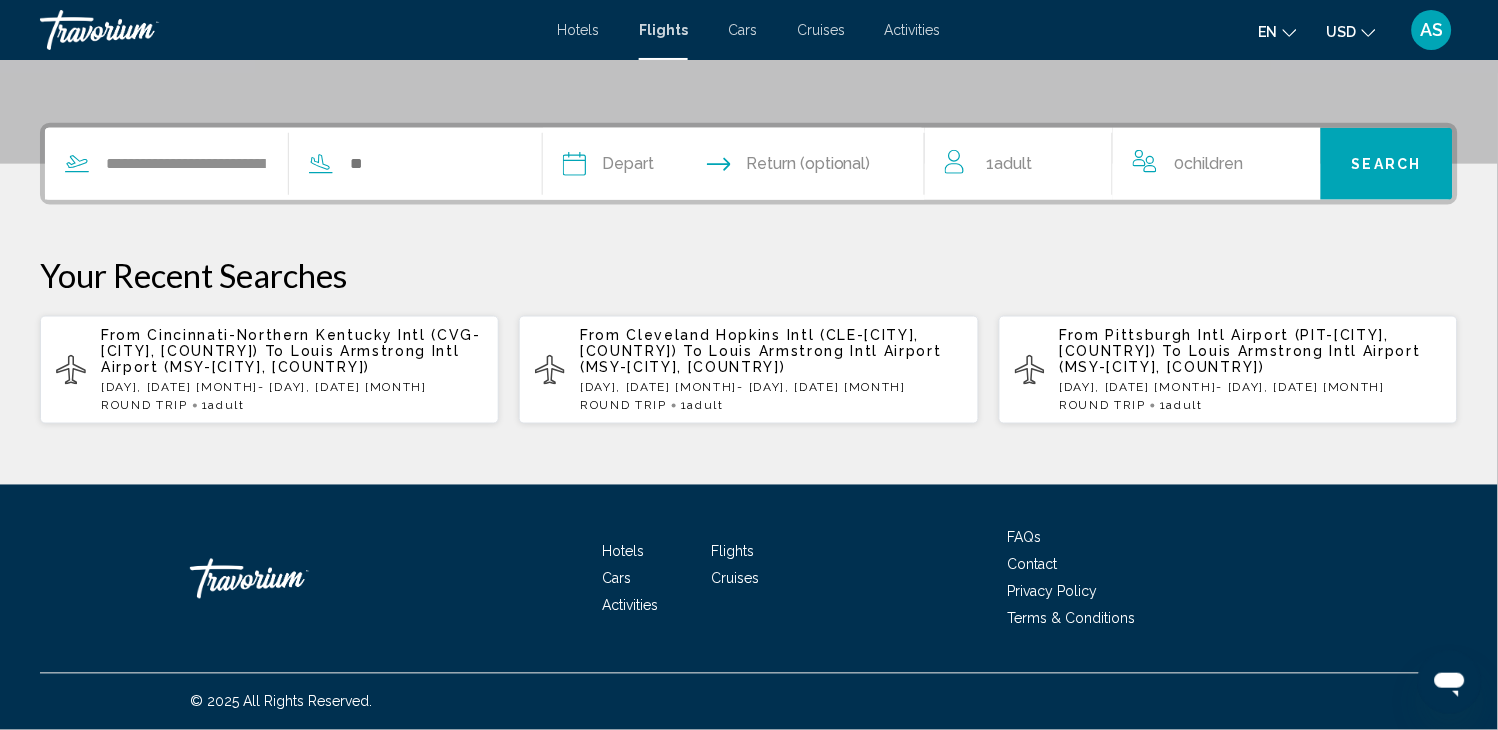 click on "**********" at bounding box center [278, 164] 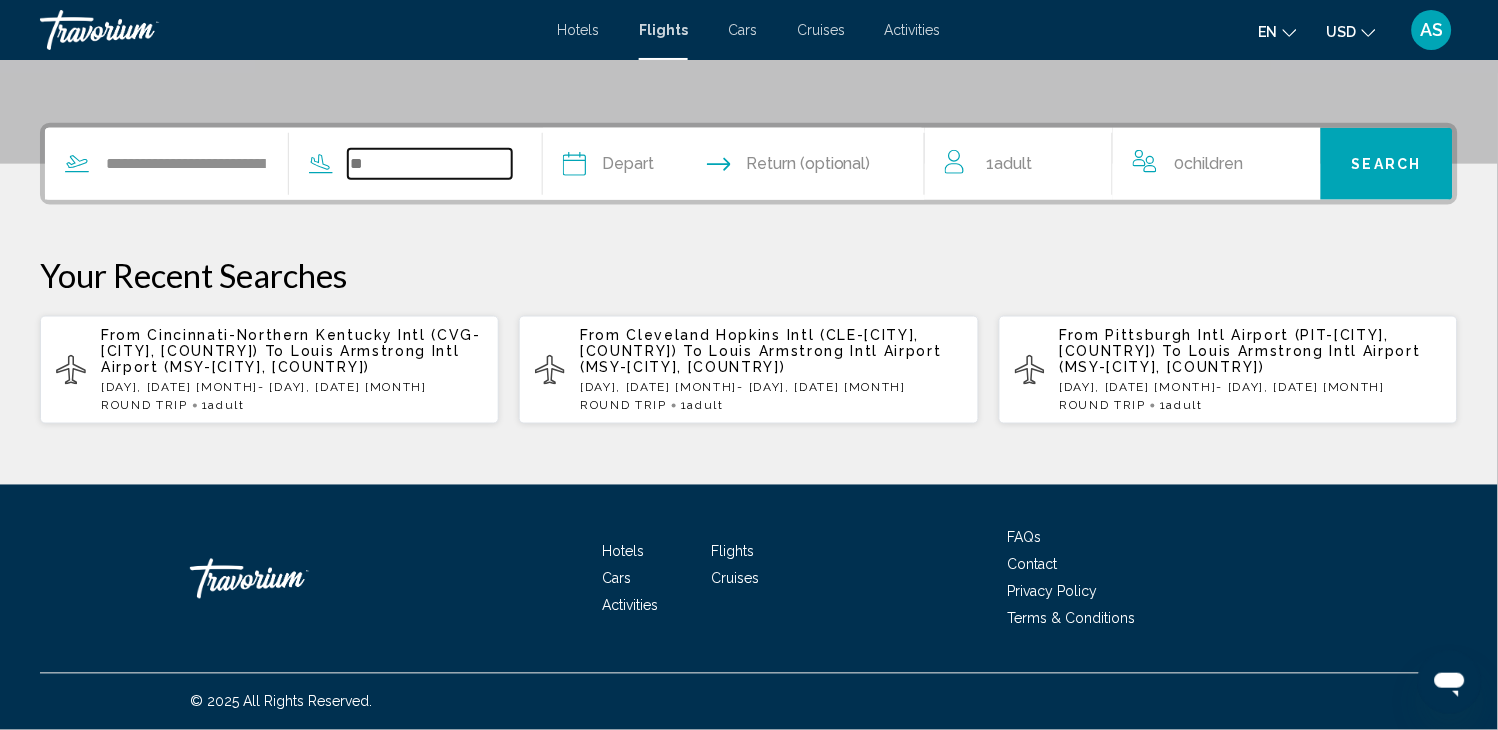 click at bounding box center (430, 164) 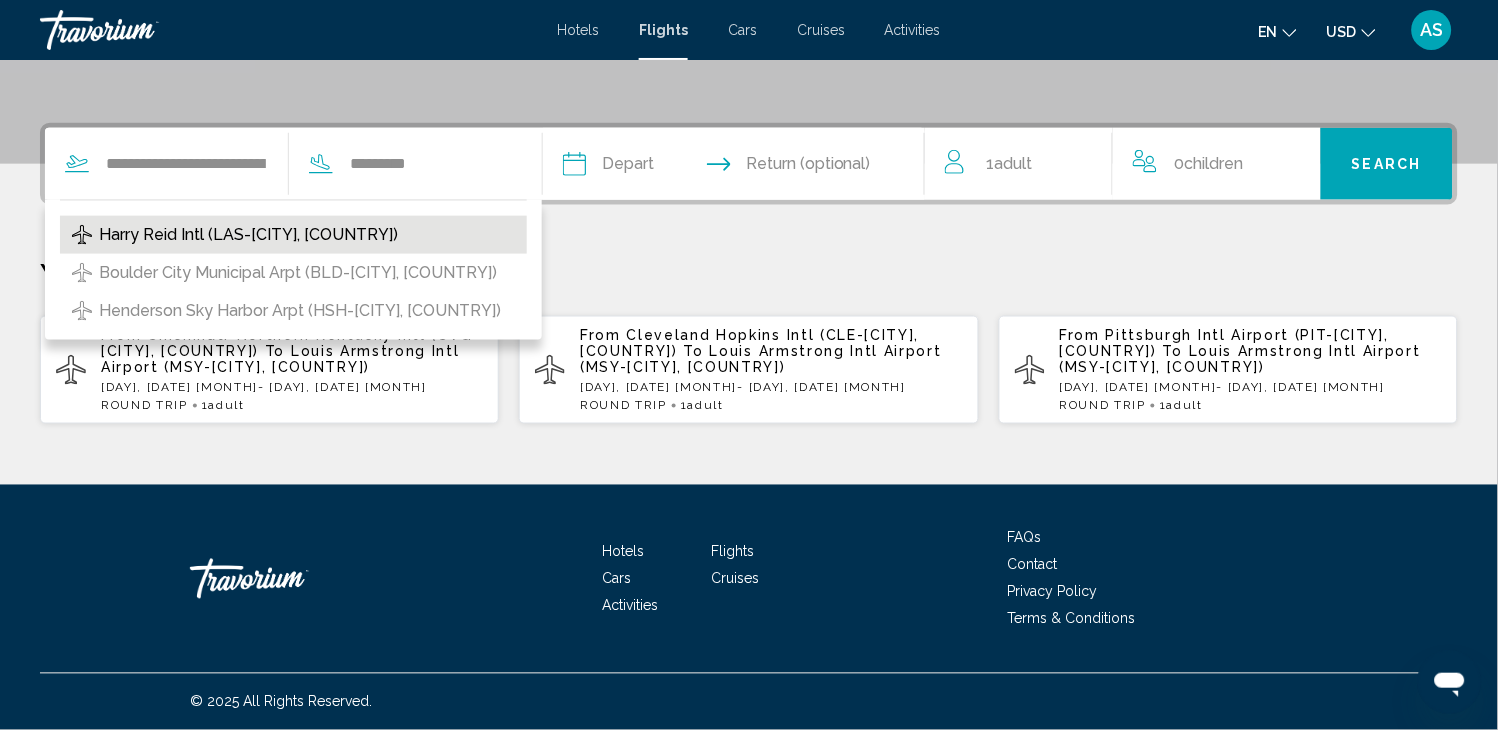 click on "Harry Reid Intl (LAS-[CITY], [COUNTRY])" at bounding box center [248, 235] 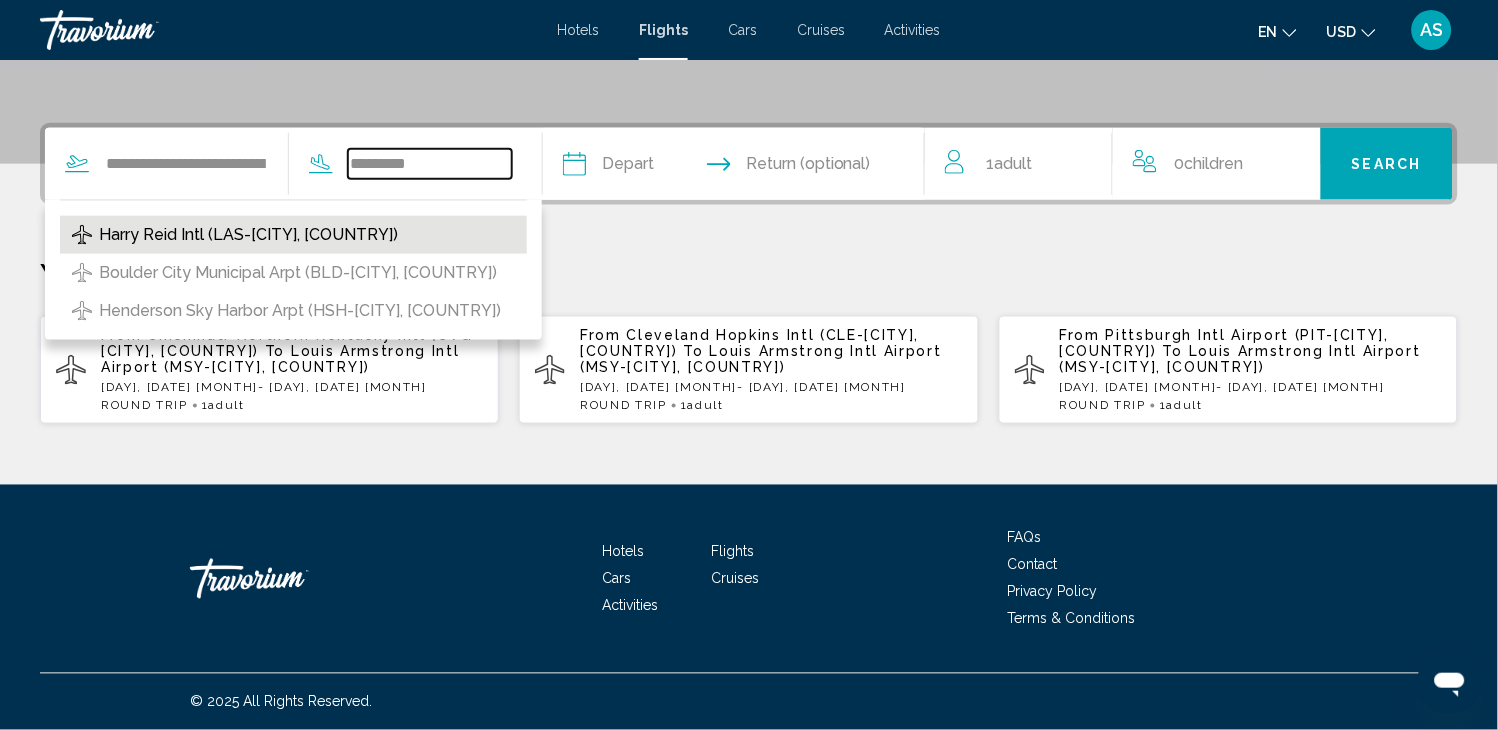 type on "**********" 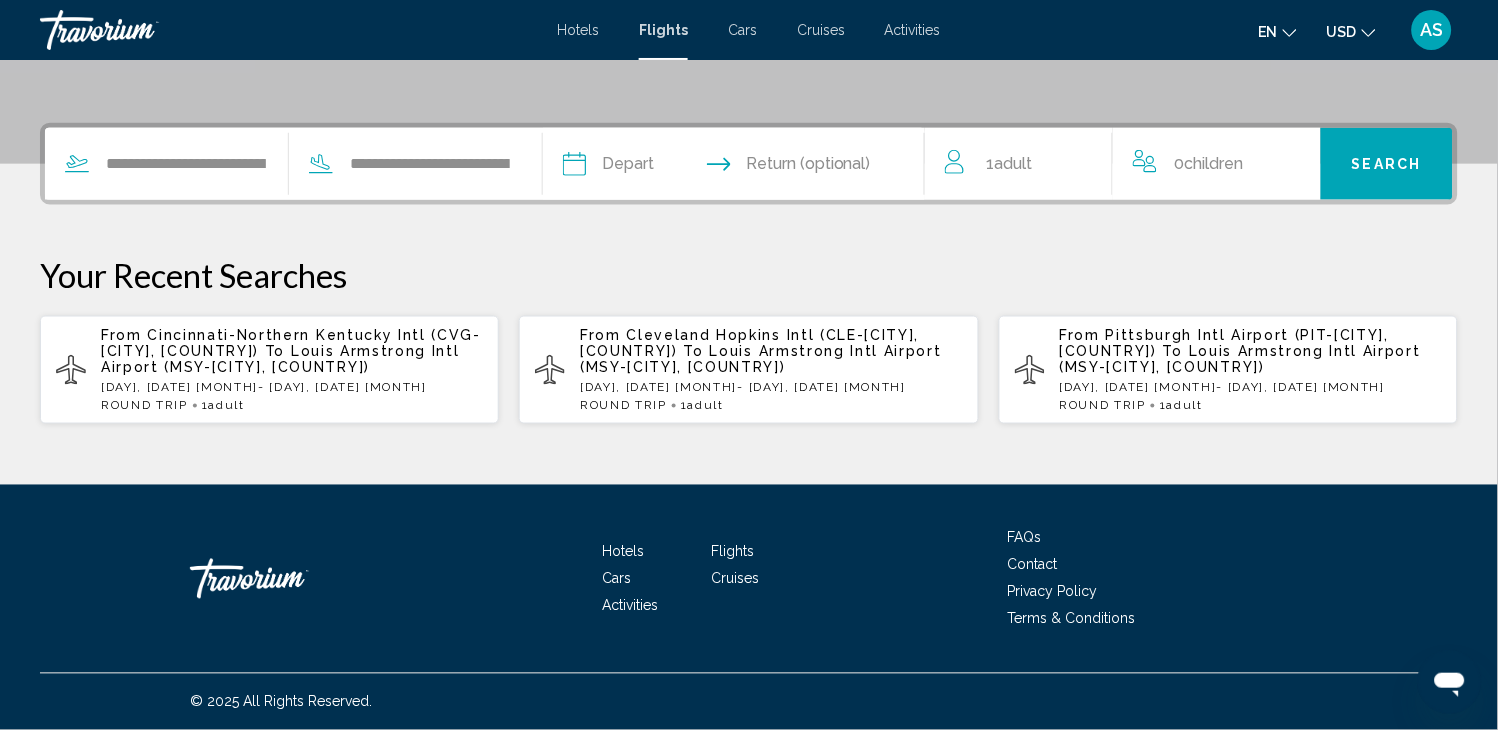 click on "Return (optional)" at bounding box center (808, 164) 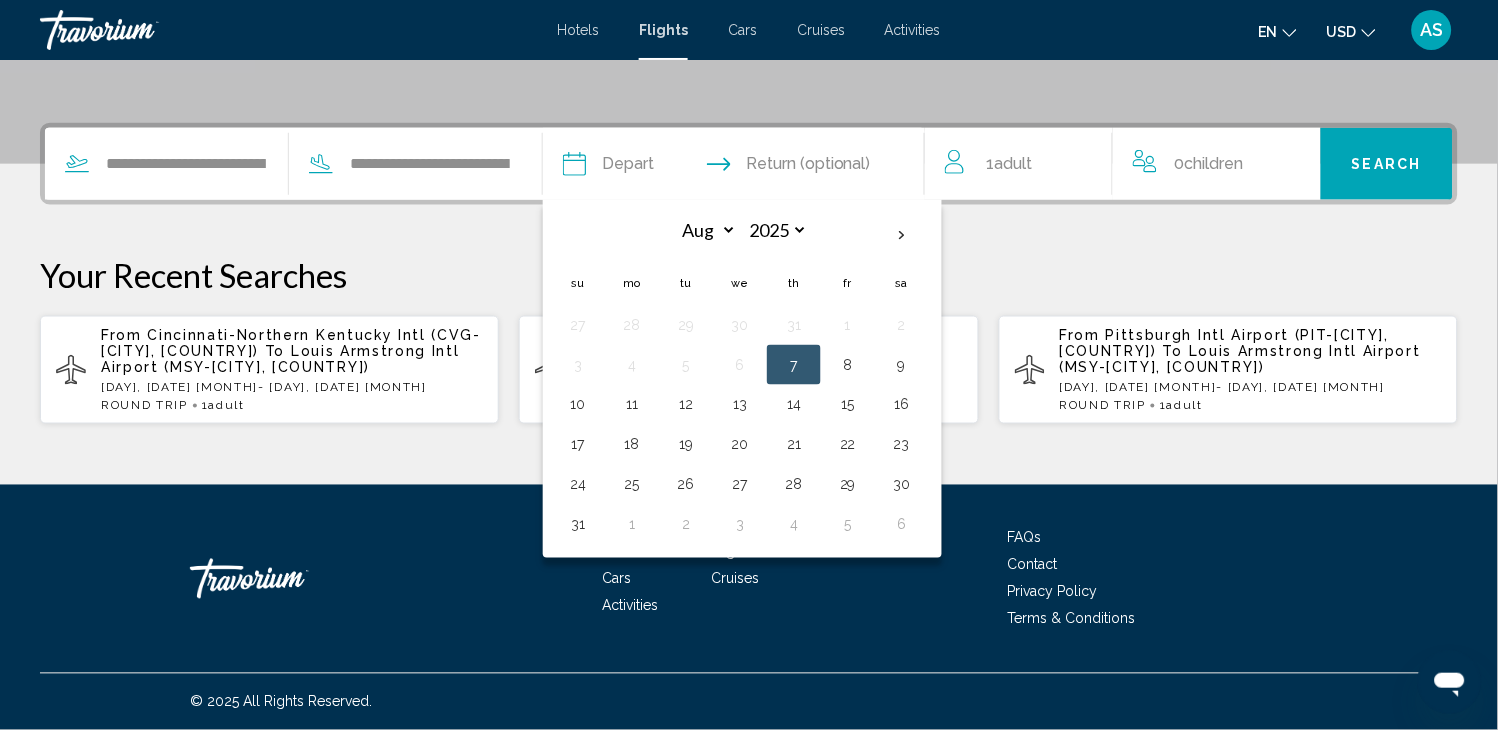 click on "7" at bounding box center [794, 365] 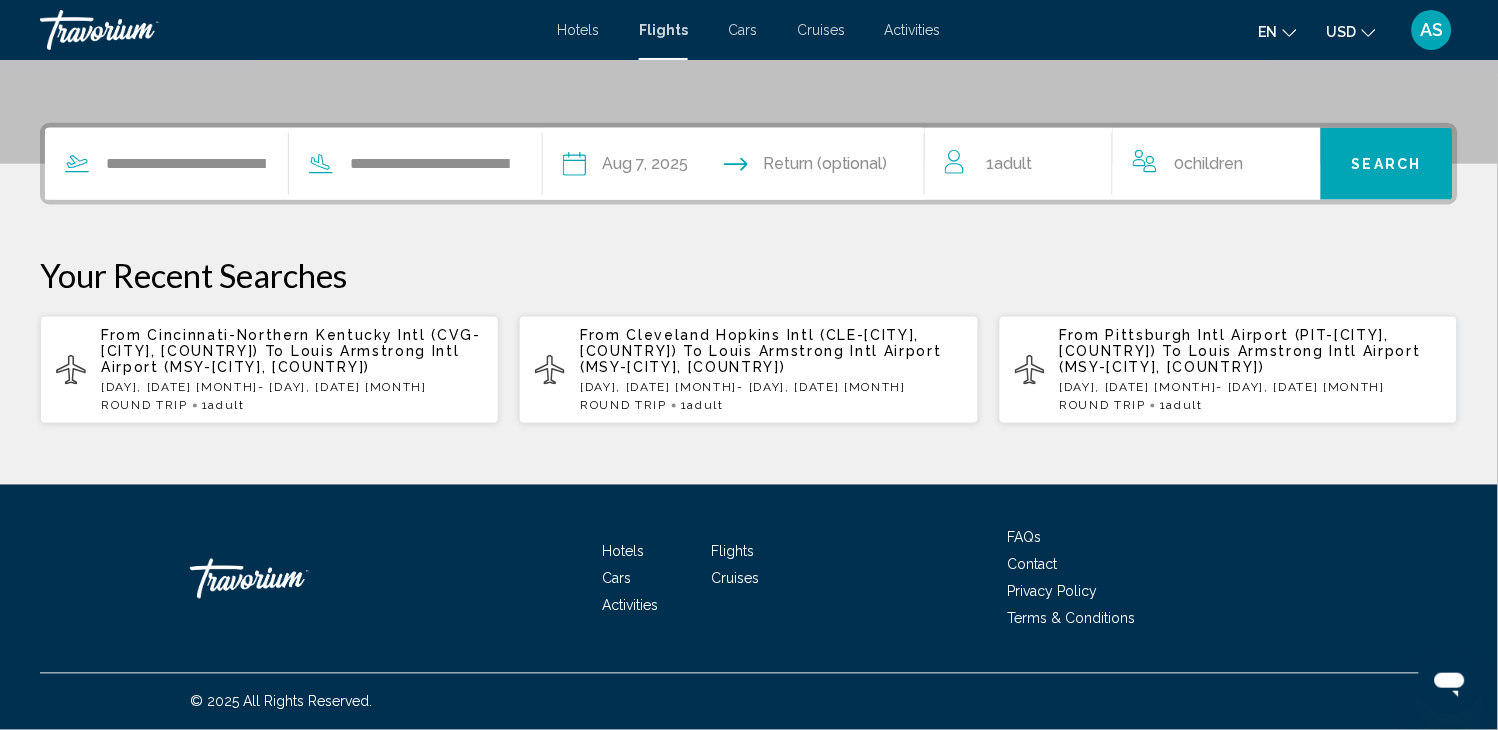 click at bounding box center (838, 167) 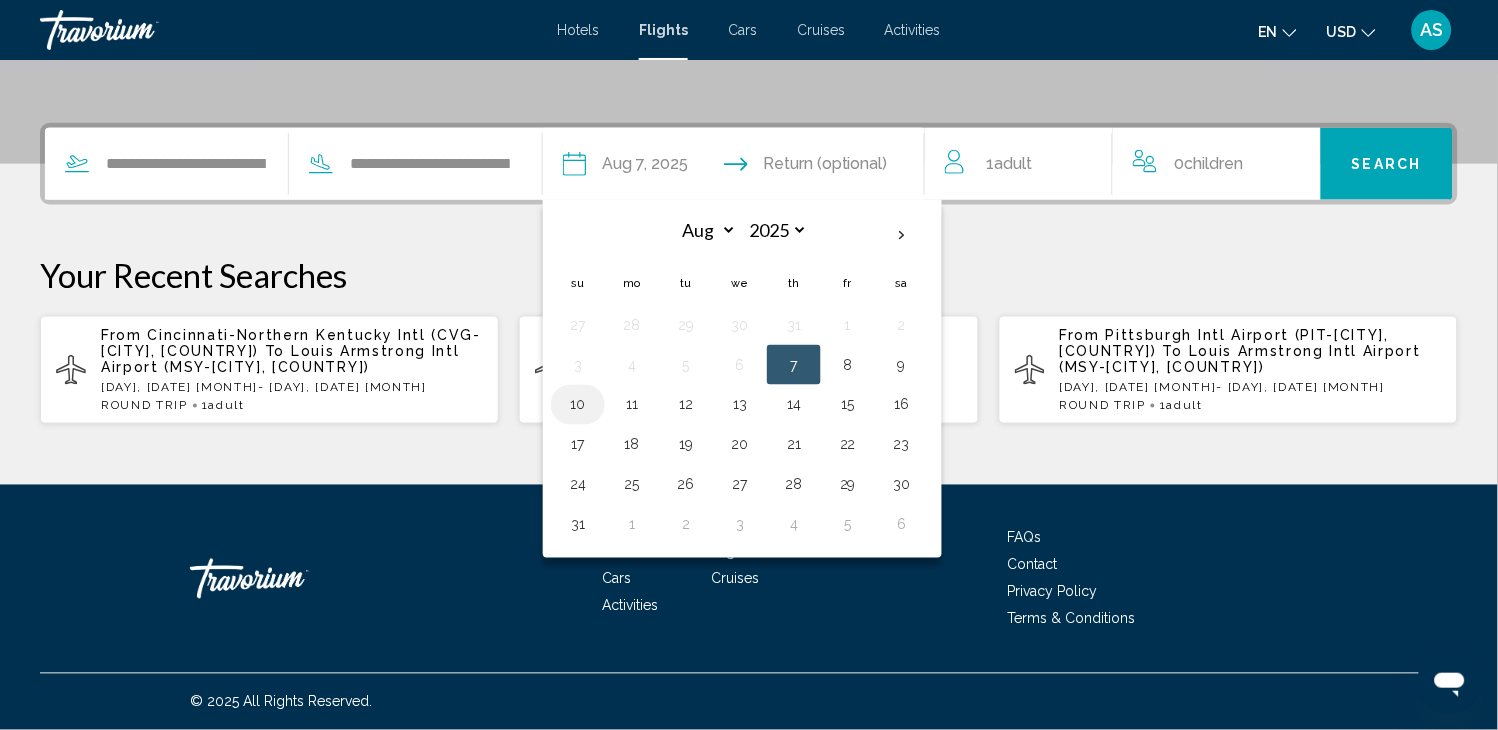 click on "10" at bounding box center [578, 405] 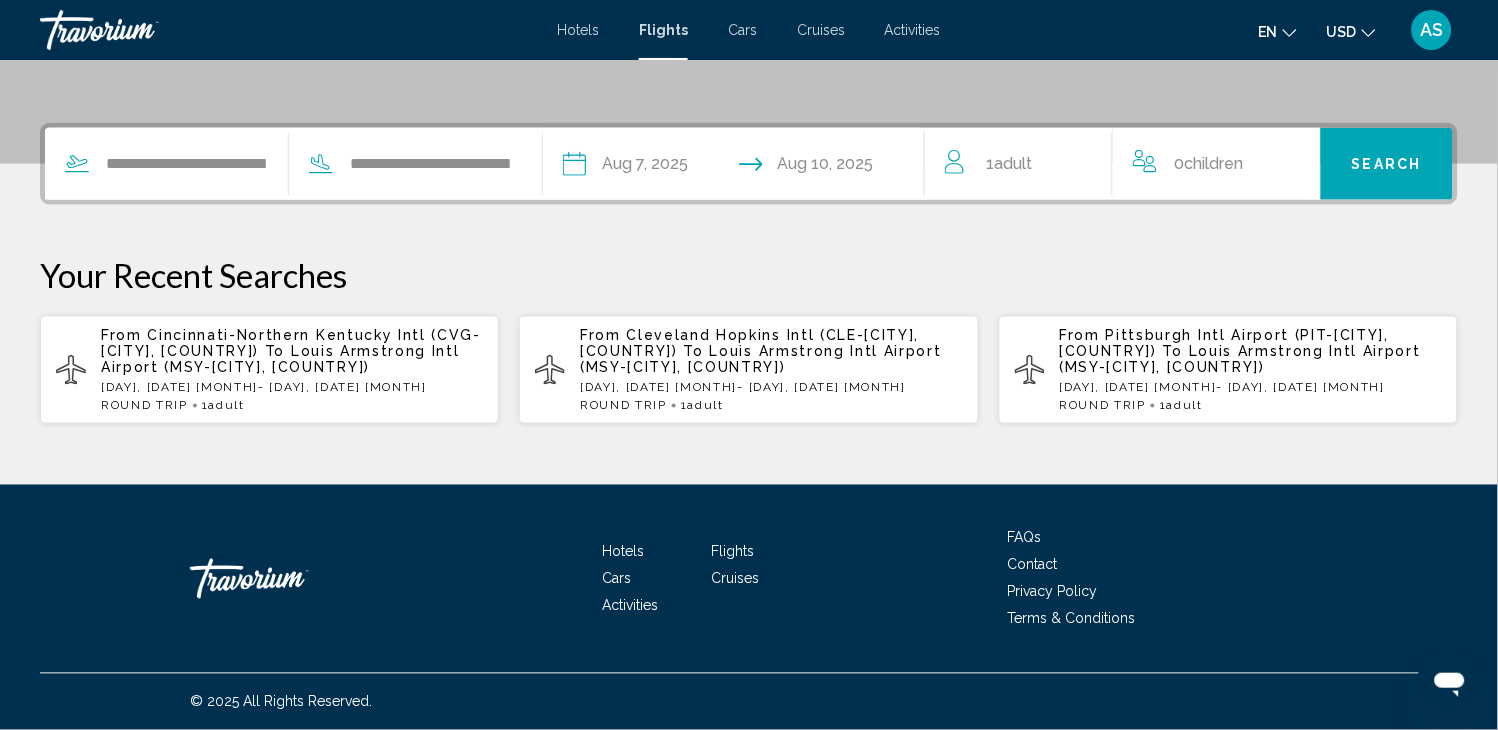 click on "Adult" at bounding box center [1014, 163] 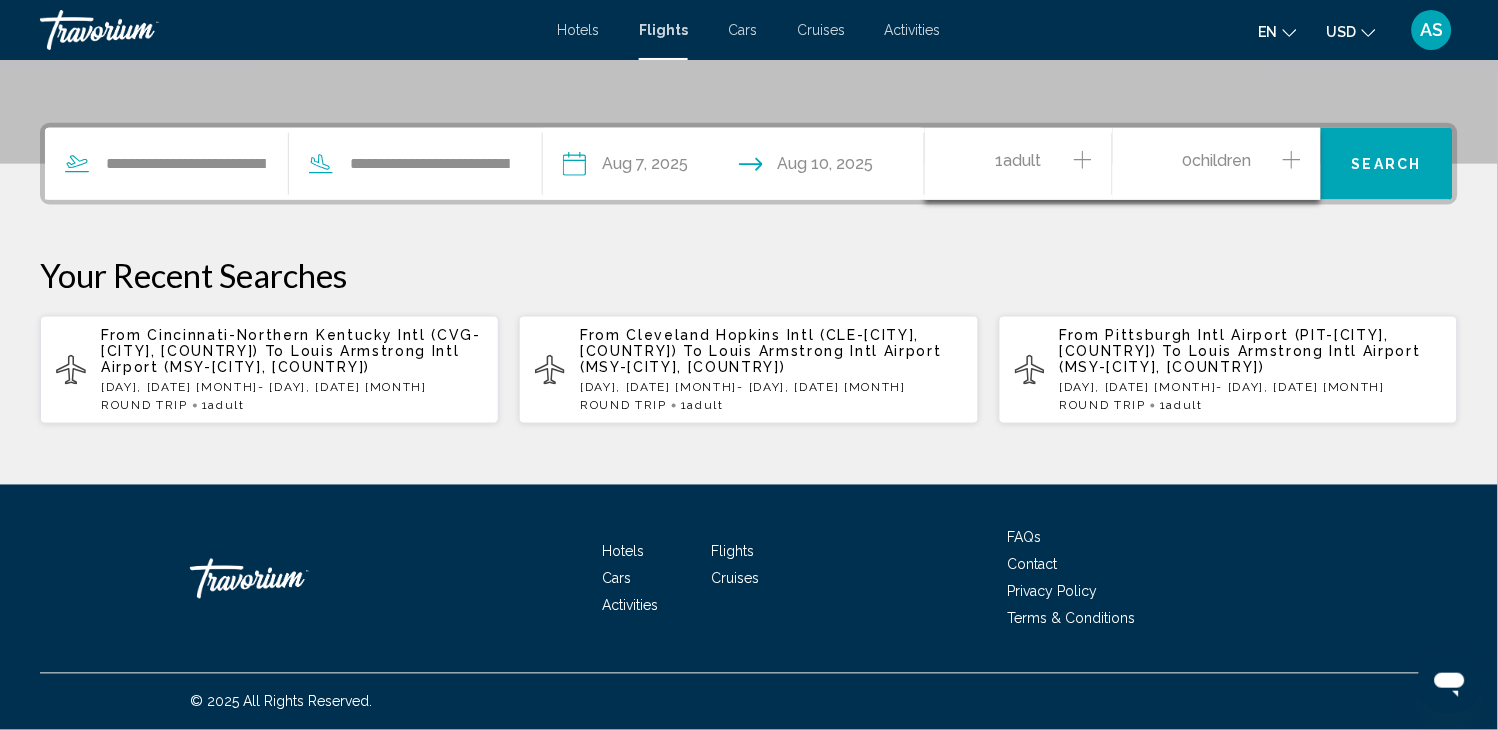 click 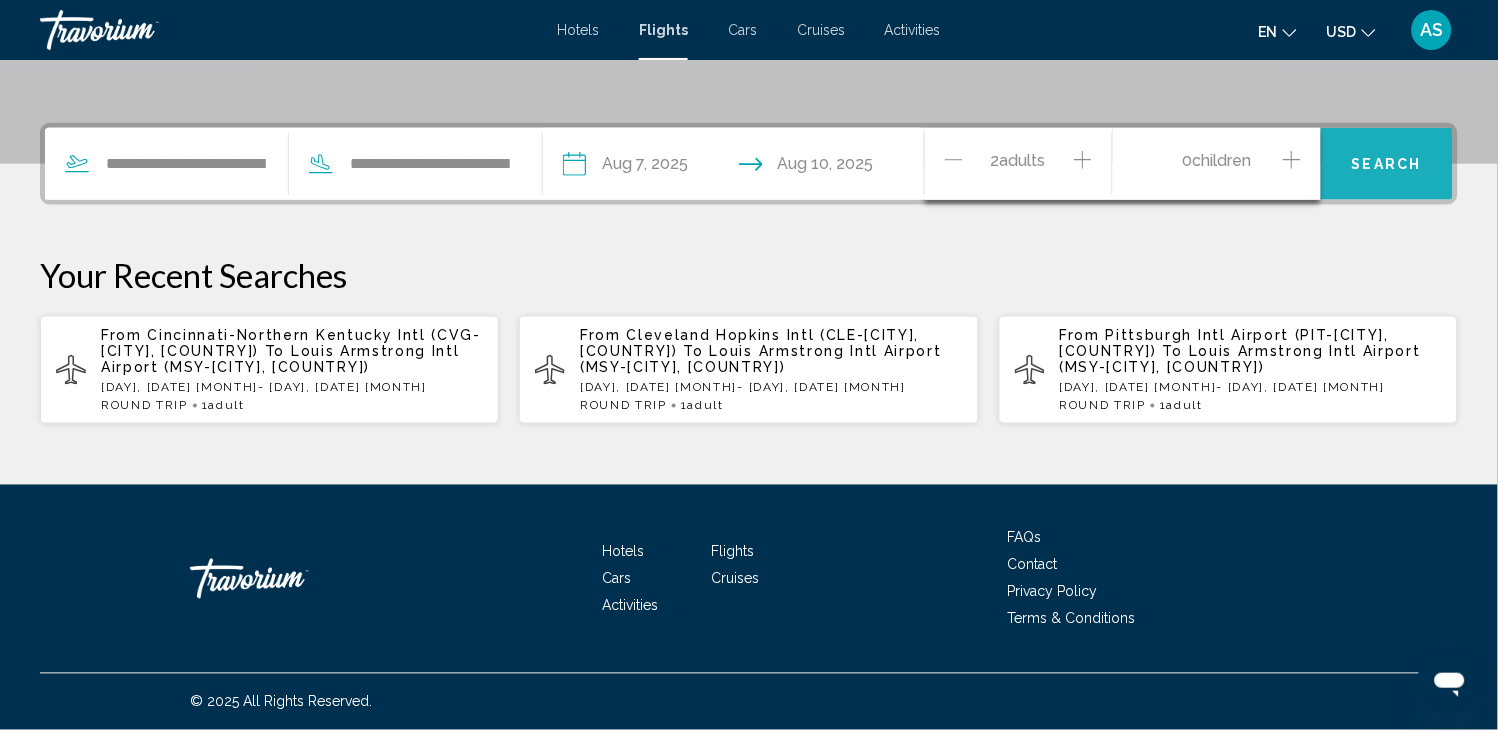 click on "Search" at bounding box center (1387, 164) 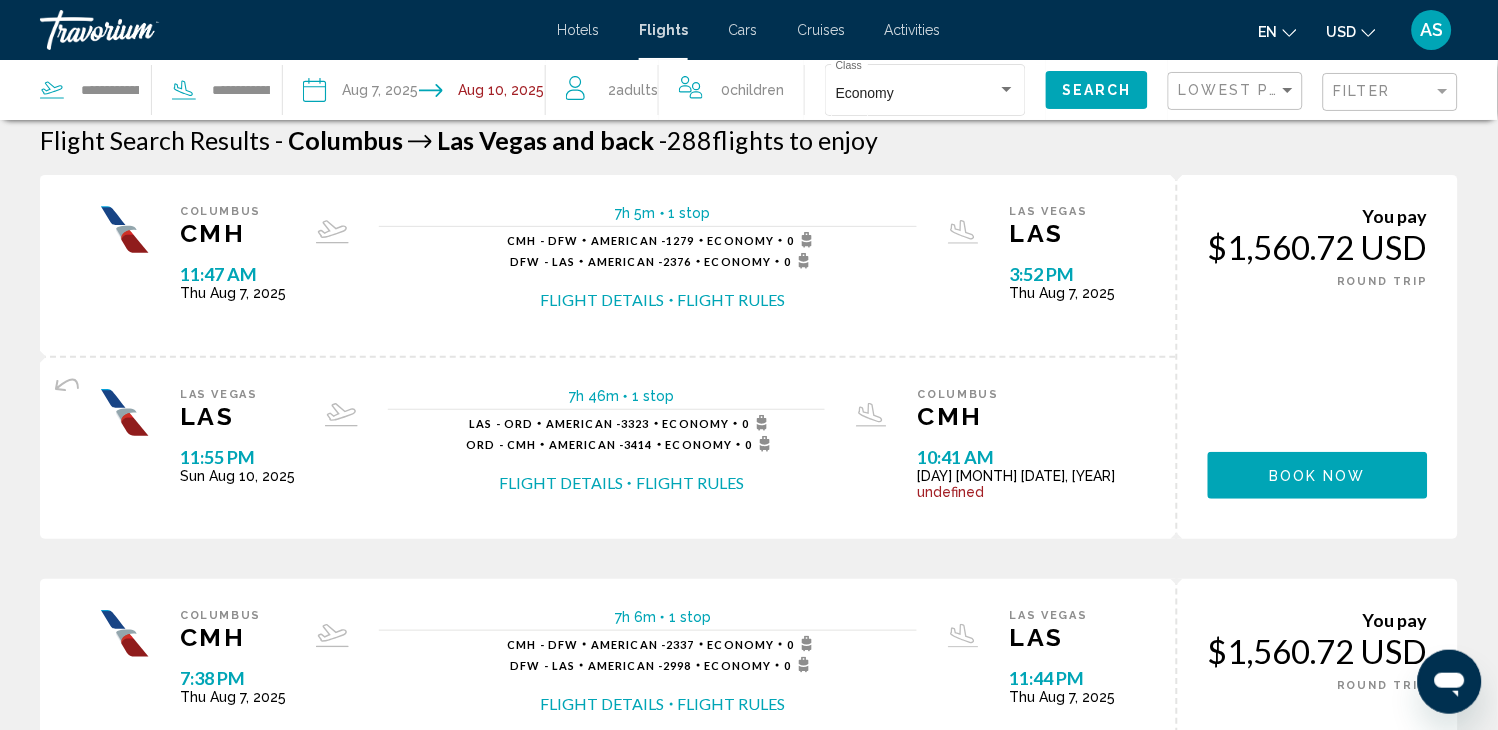 scroll, scrollTop: 0, scrollLeft: 0, axis: both 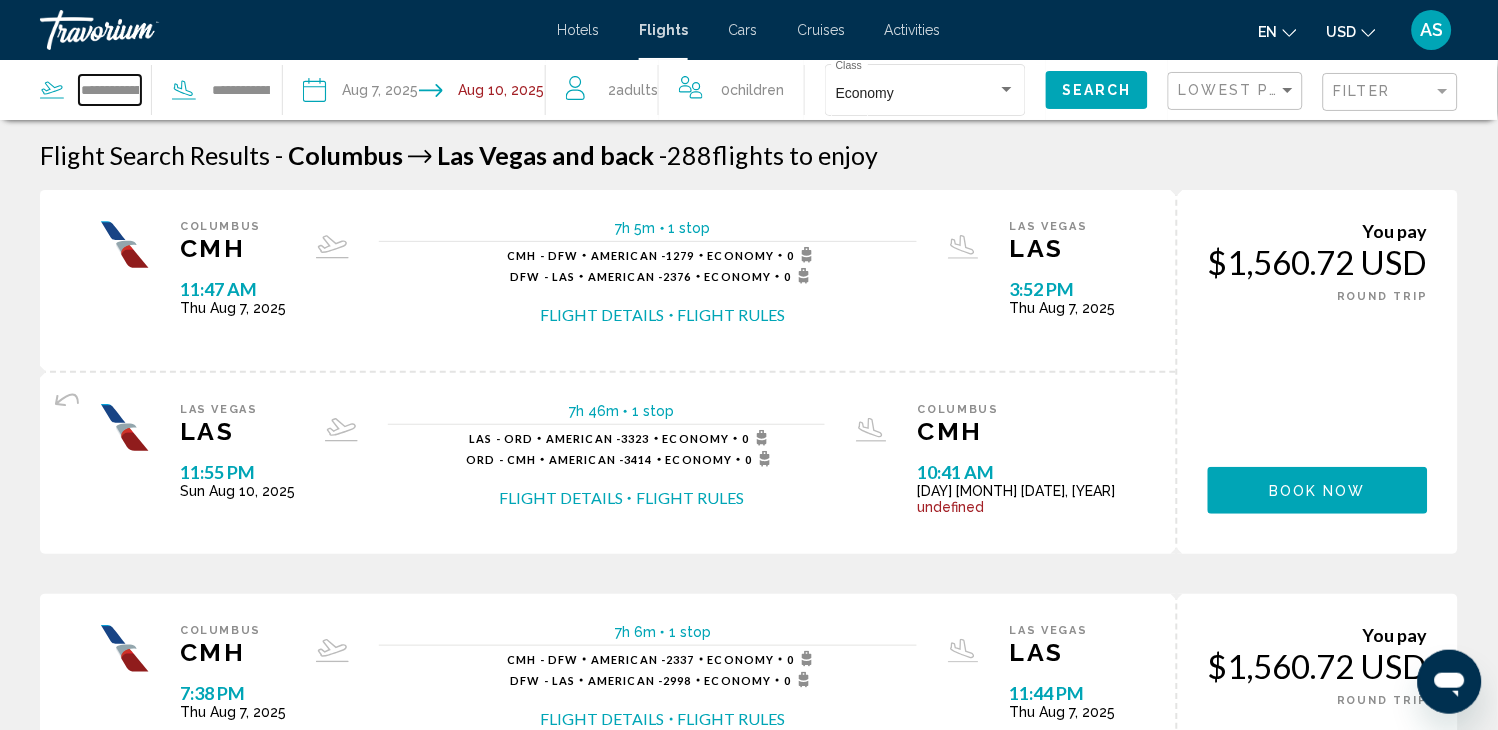 click on "**********" at bounding box center (110, 90) 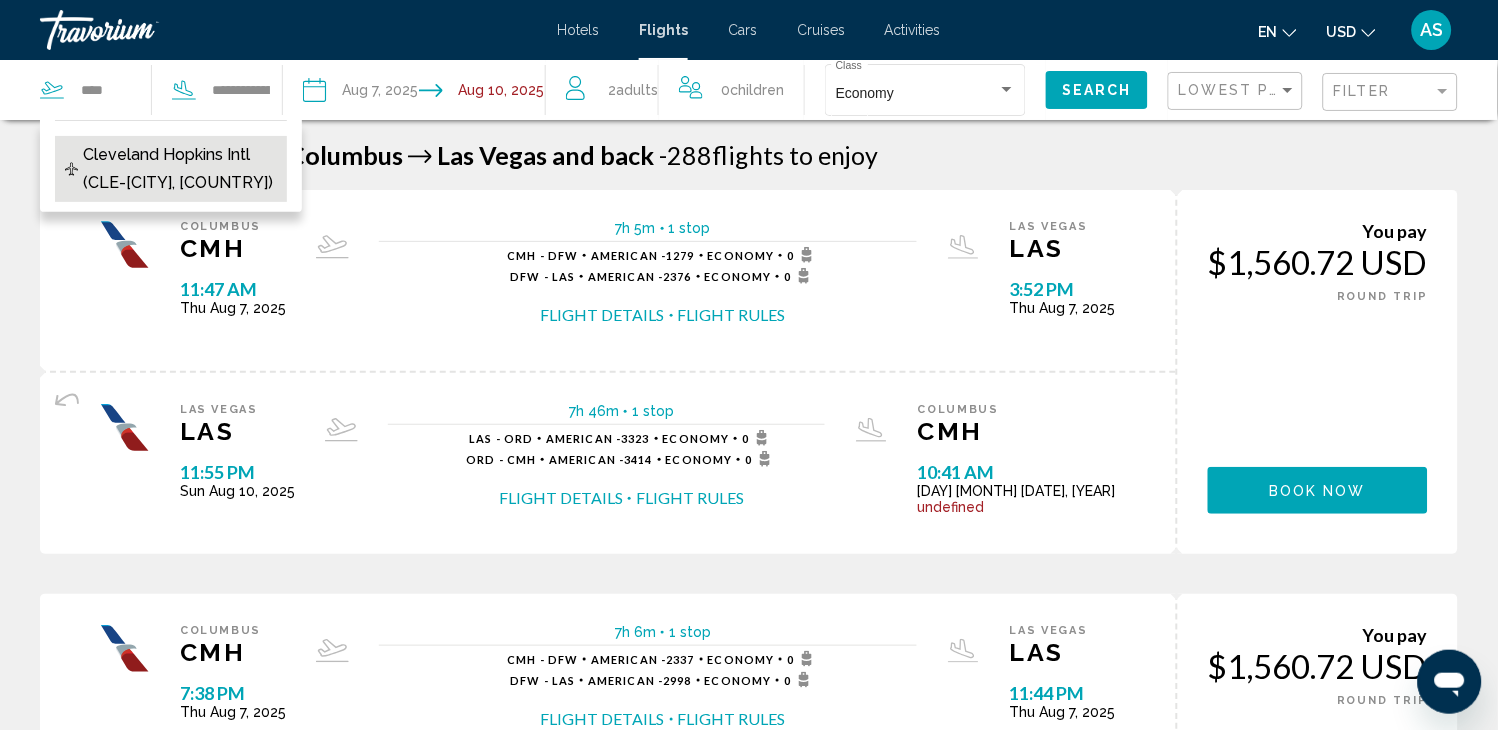 click on "Cleveland Hopkins Intl (CLE-[CITY], [COUNTRY])" at bounding box center [180, 169] 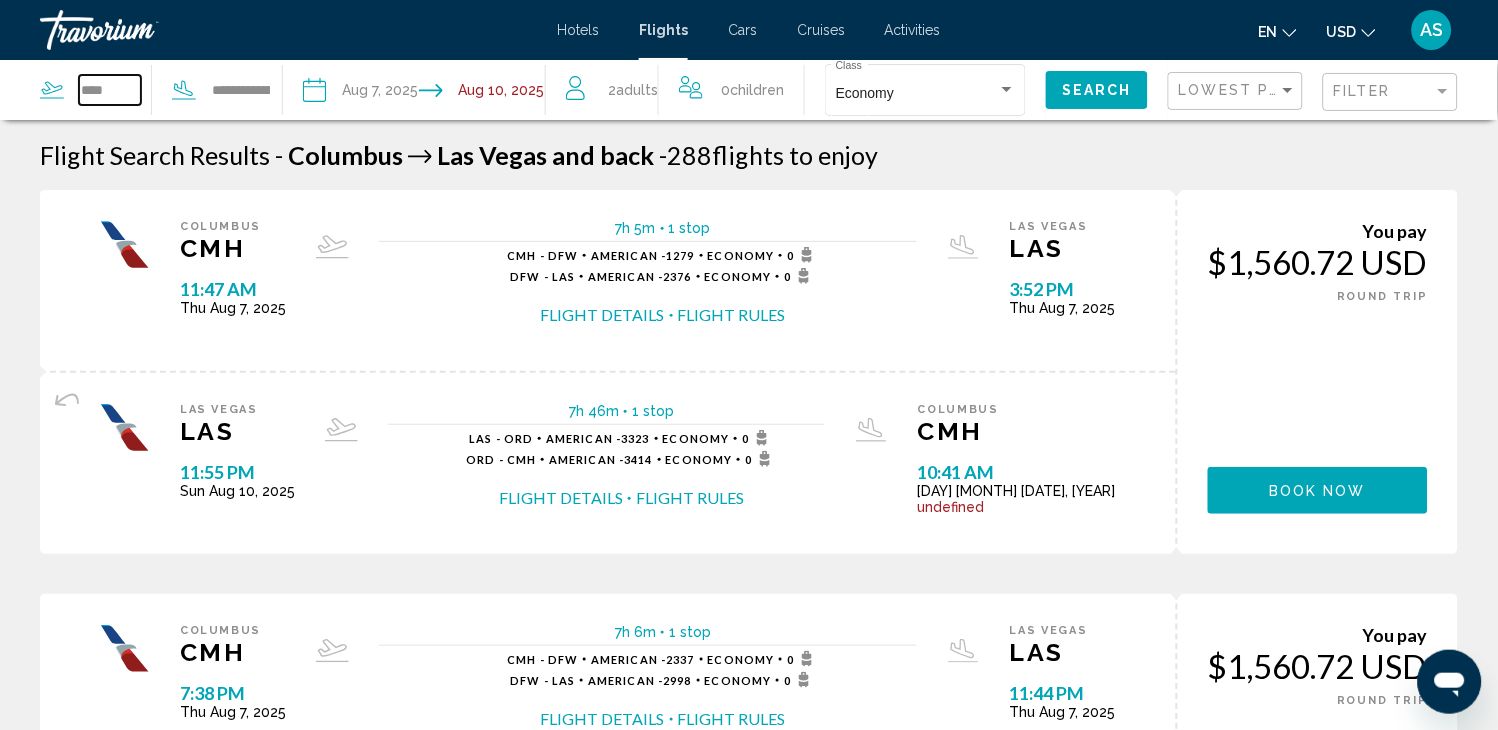 type on "**********" 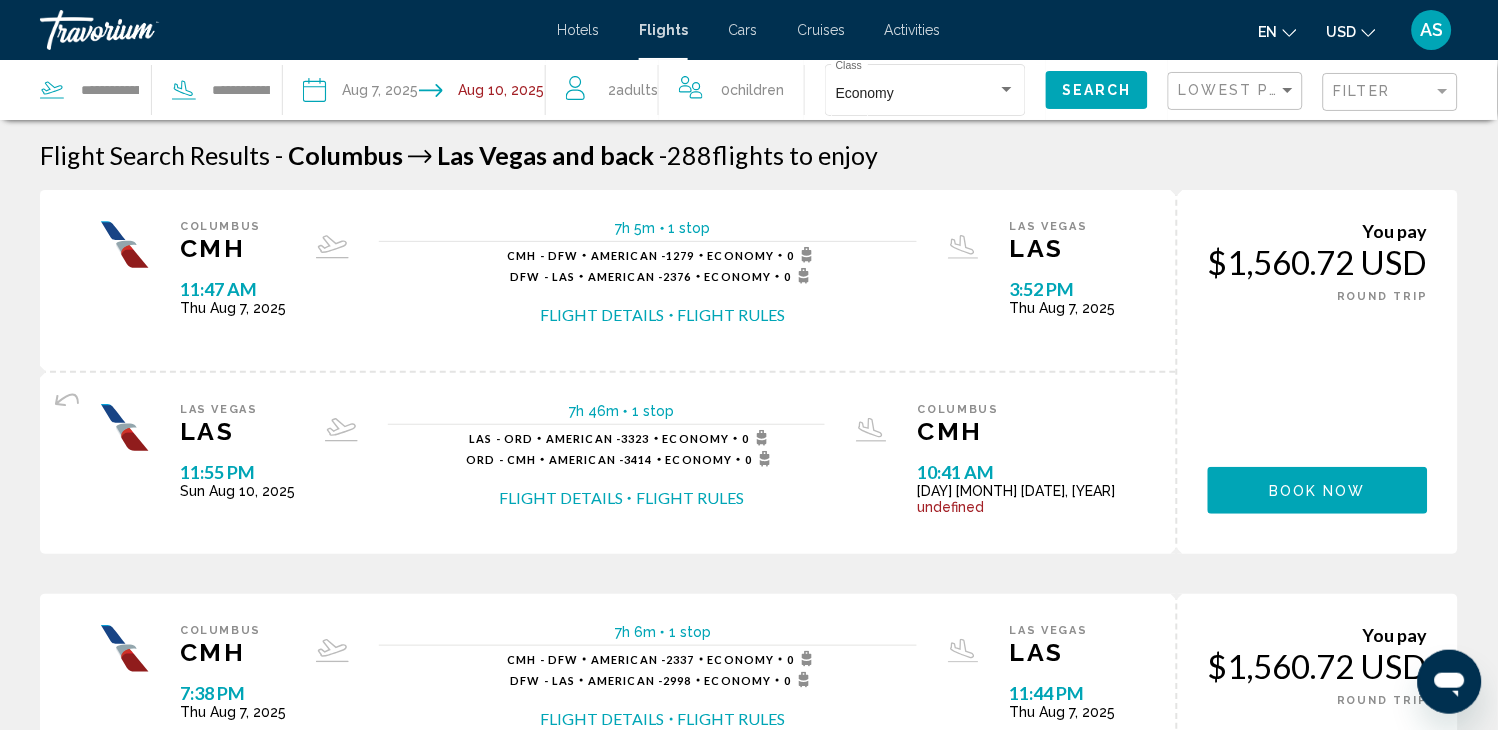 click on "Search" 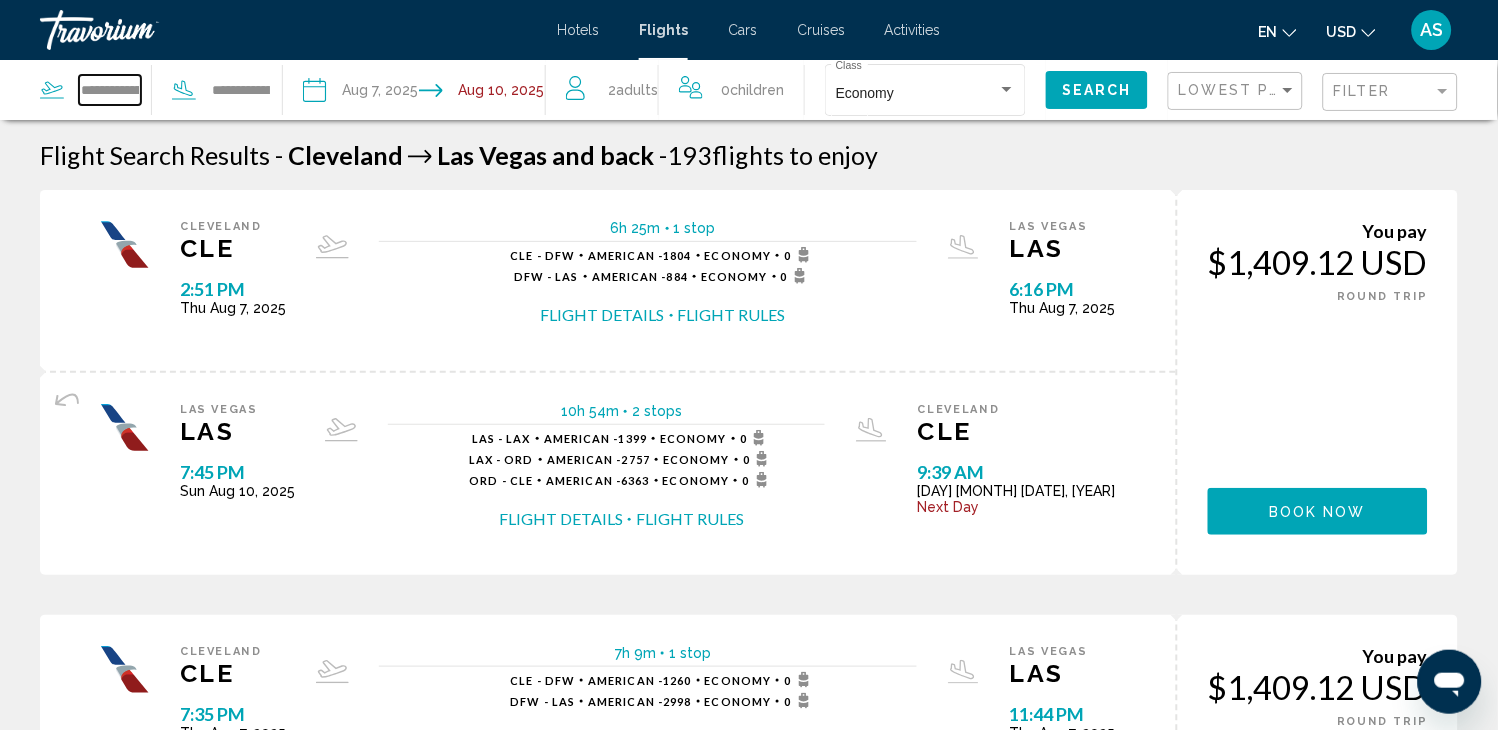 click on "**********" at bounding box center [110, 90] 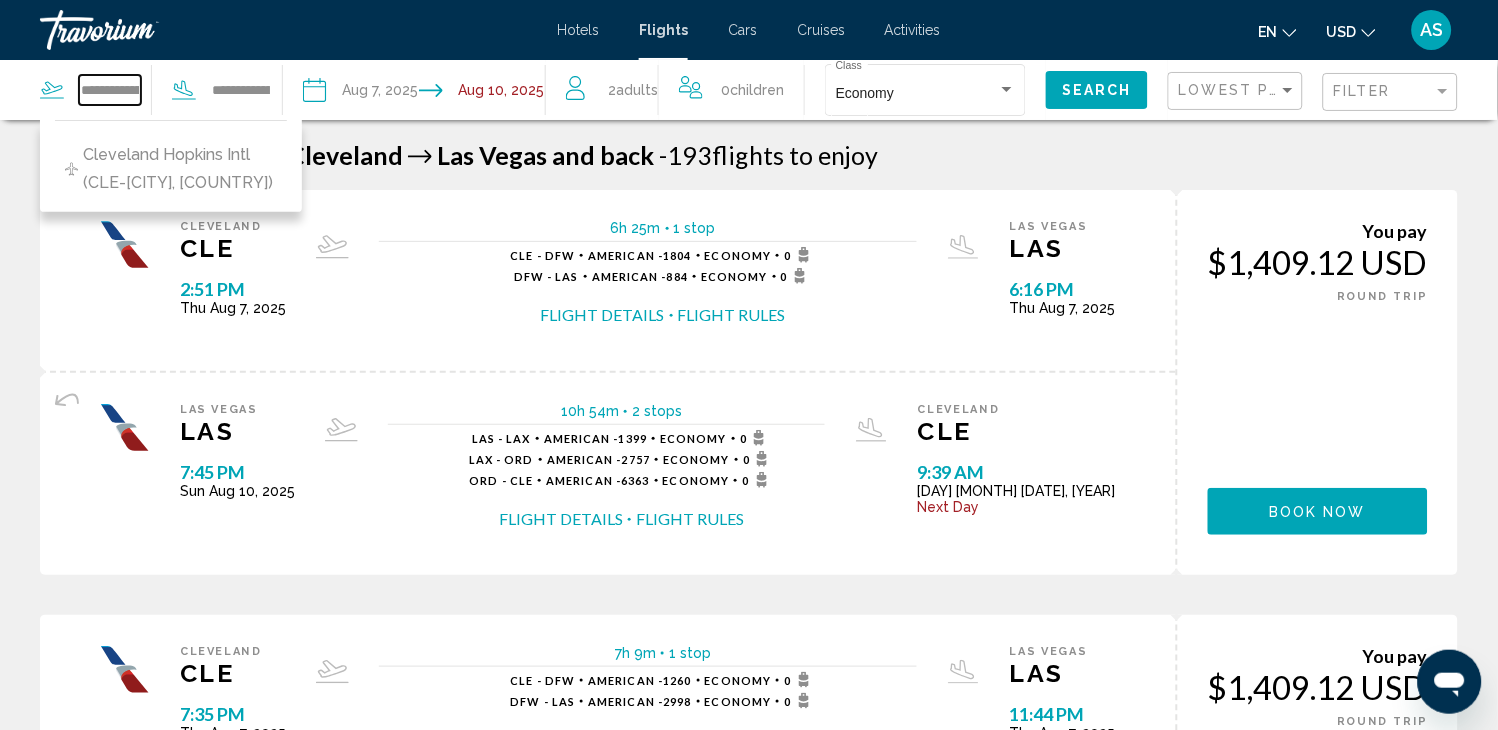 click on "**********" at bounding box center (110, 90) 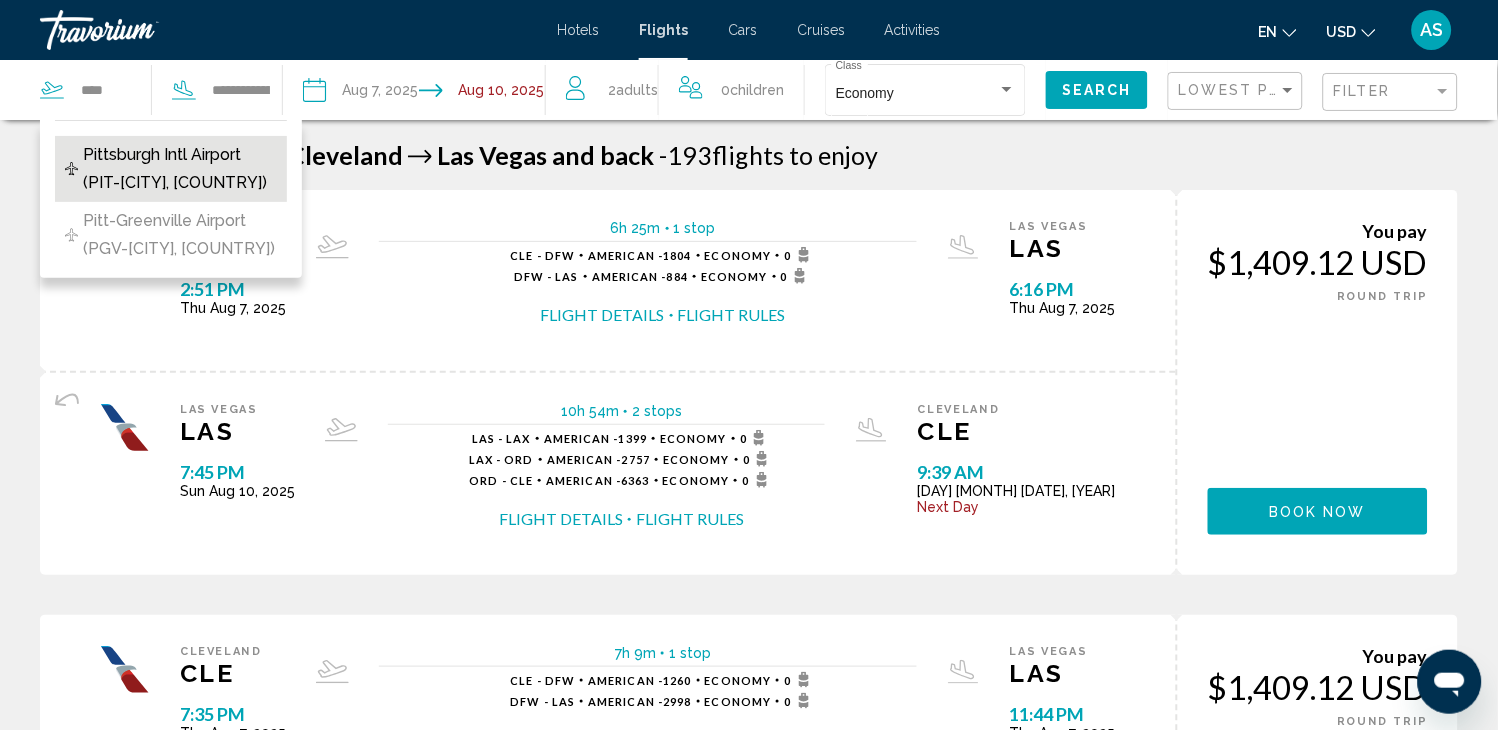 click on "Pittsburgh Intl Airport (PIT-[CITY], [COUNTRY])" at bounding box center (180, 169) 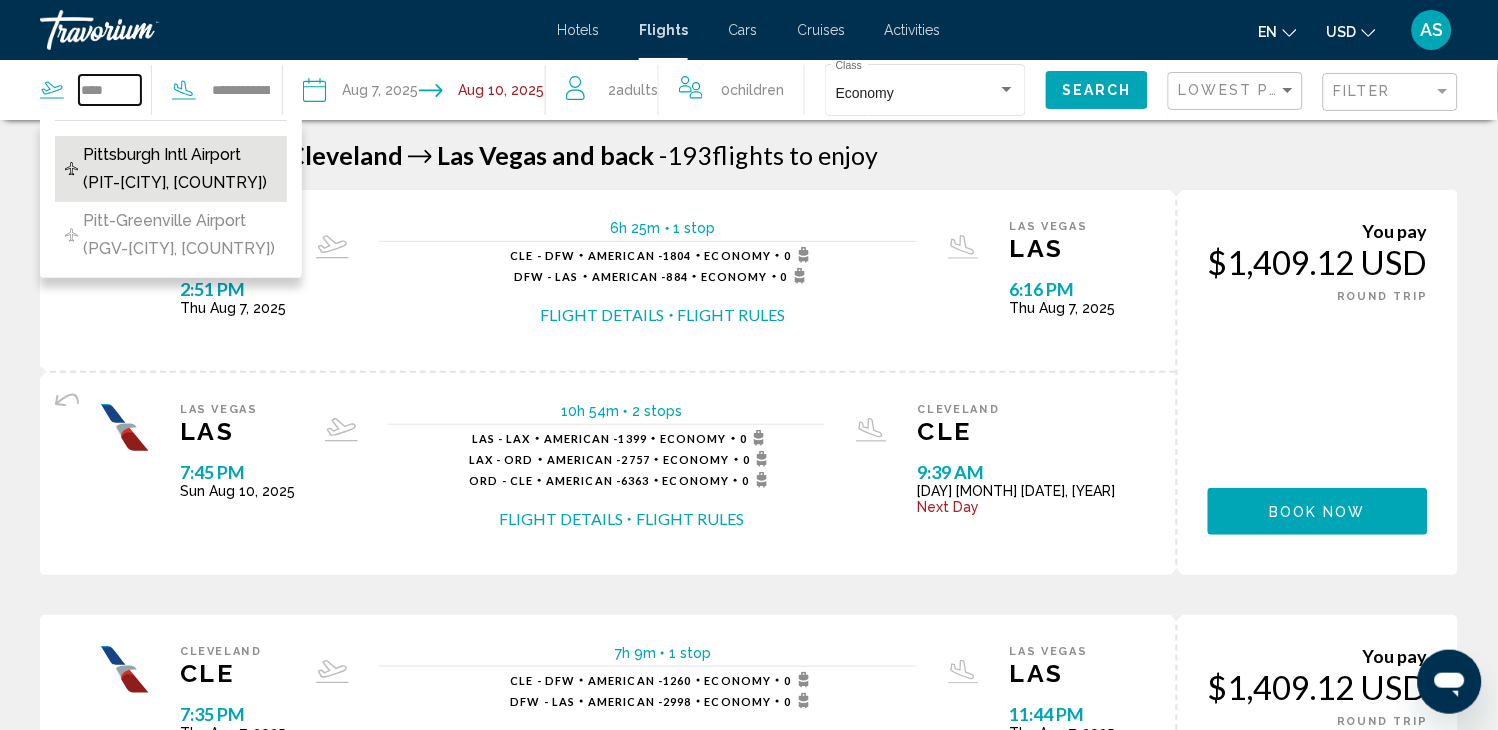 type on "**********" 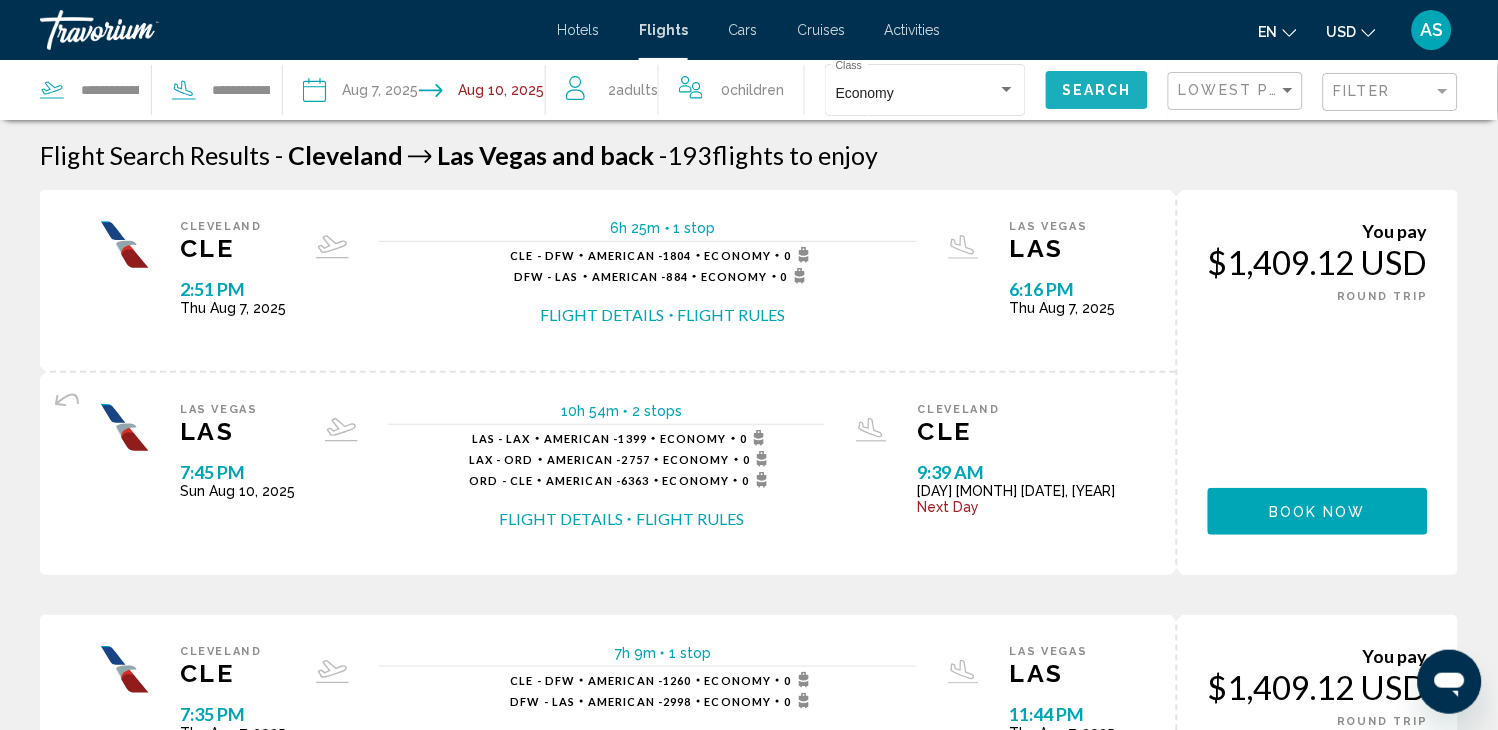 click on "Search" 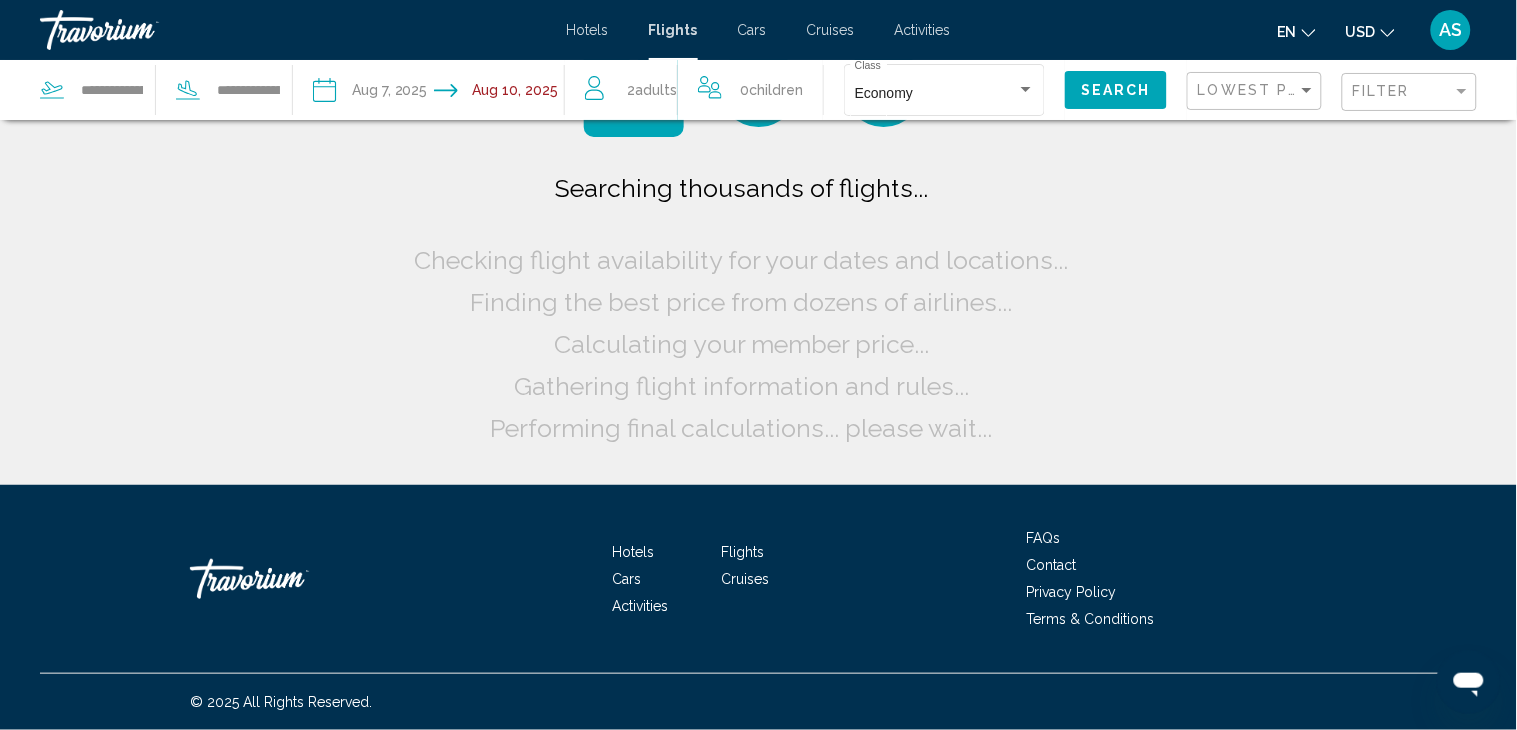click on "Search" 